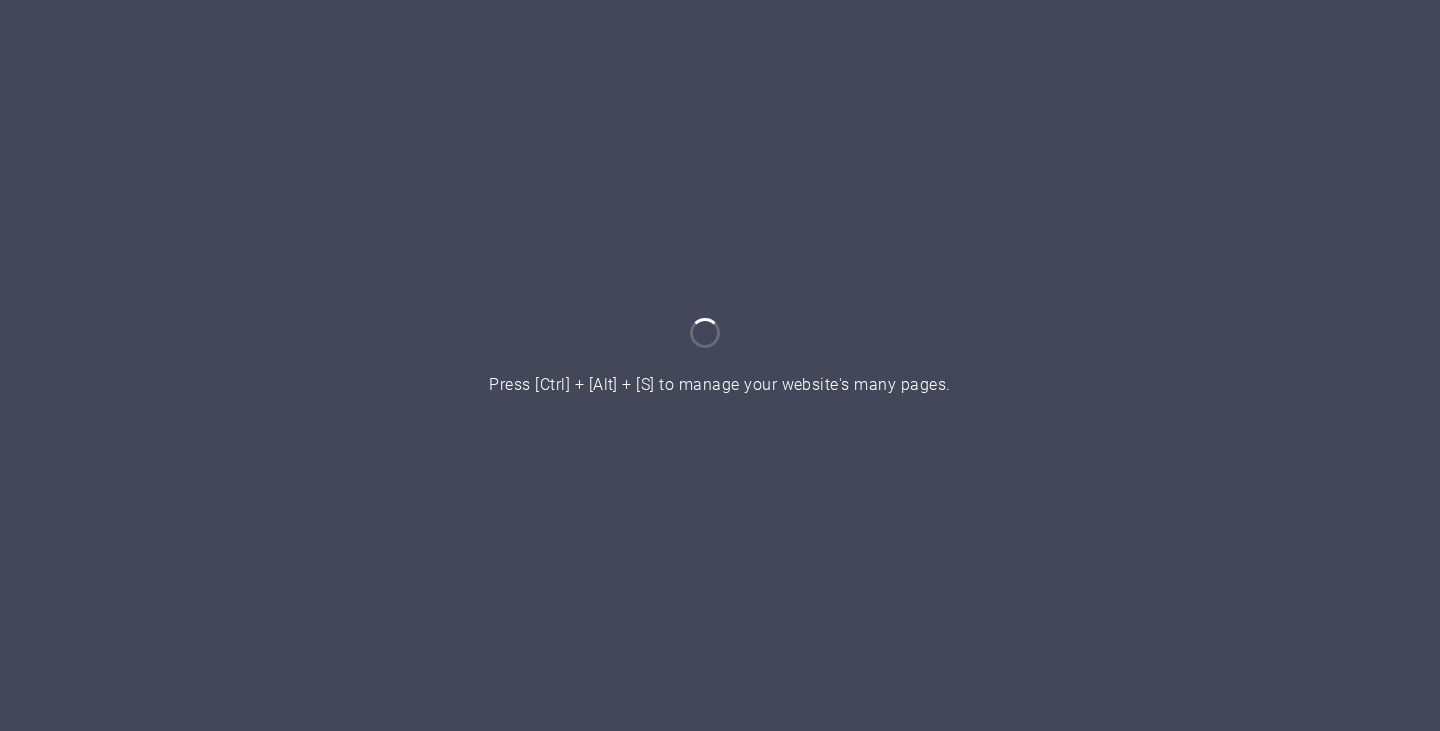 scroll, scrollTop: 0, scrollLeft: 0, axis: both 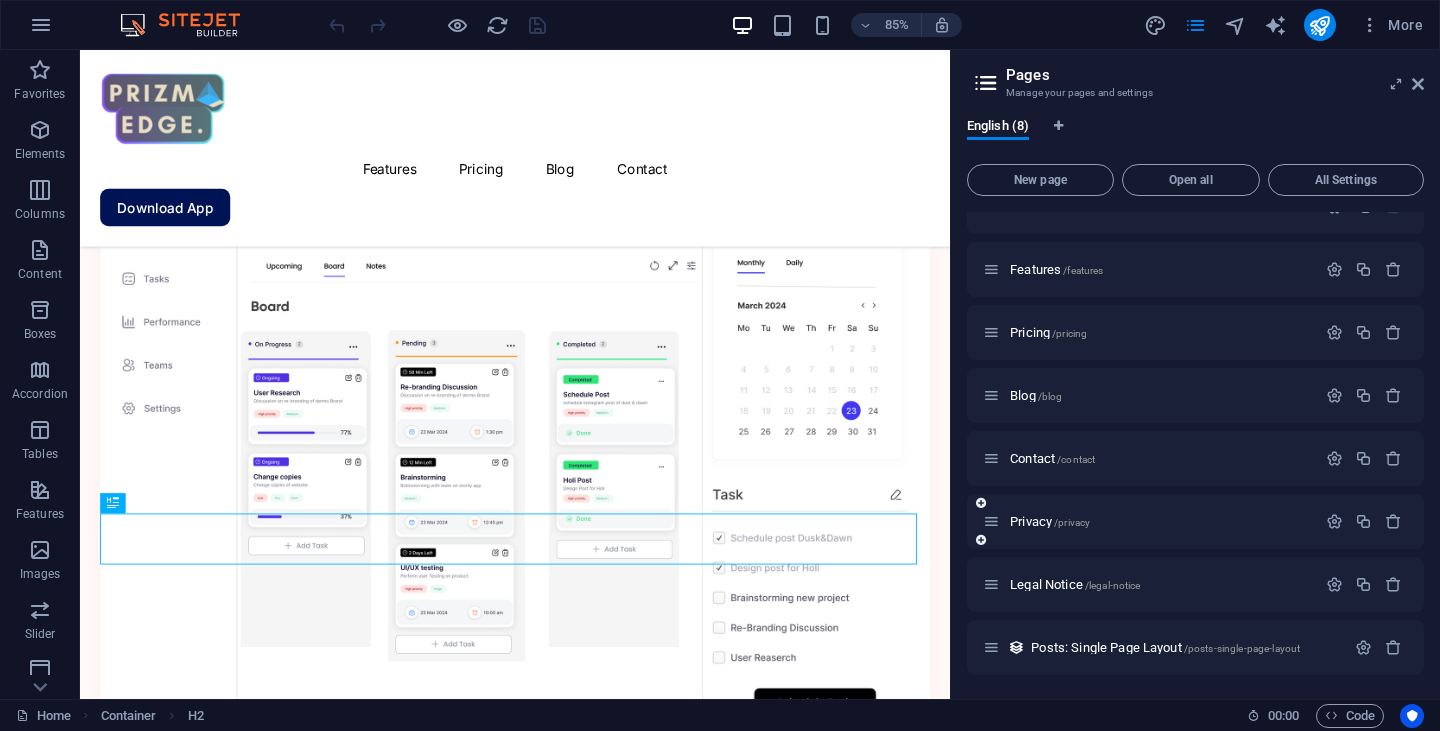 click on "Privacy /privacy" at bounding box center [1149, 521] 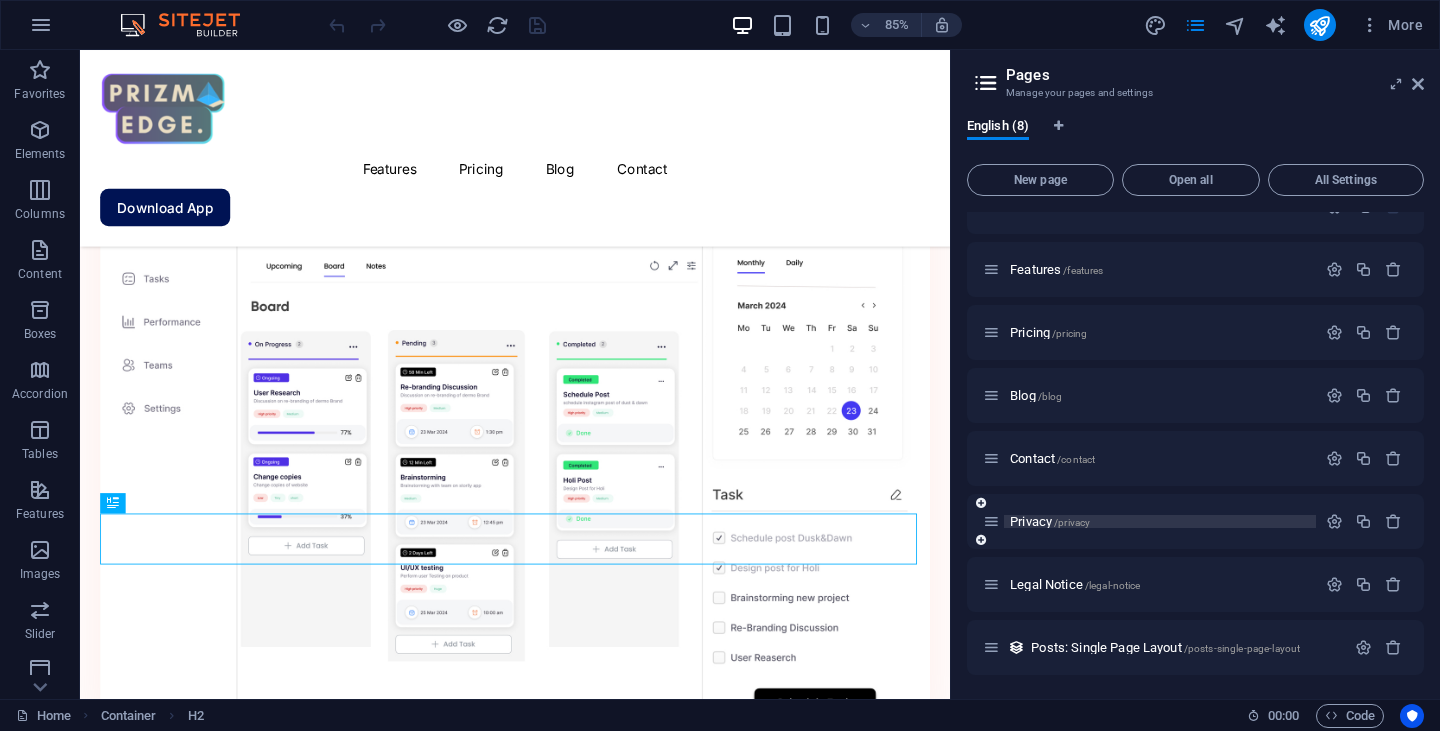 click on "Privacy /privacy" at bounding box center [1160, 521] 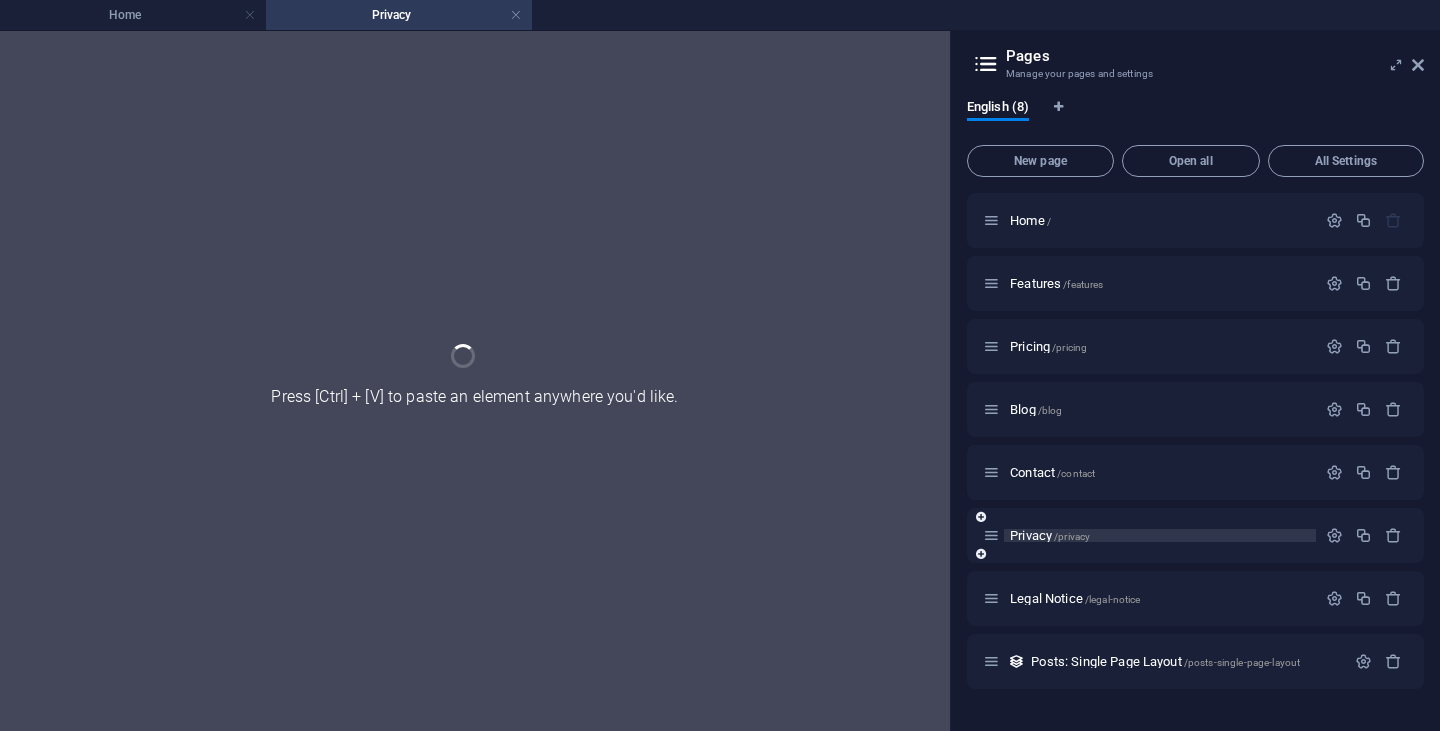 scroll, scrollTop: 0, scrollLeft: 0, axis: both 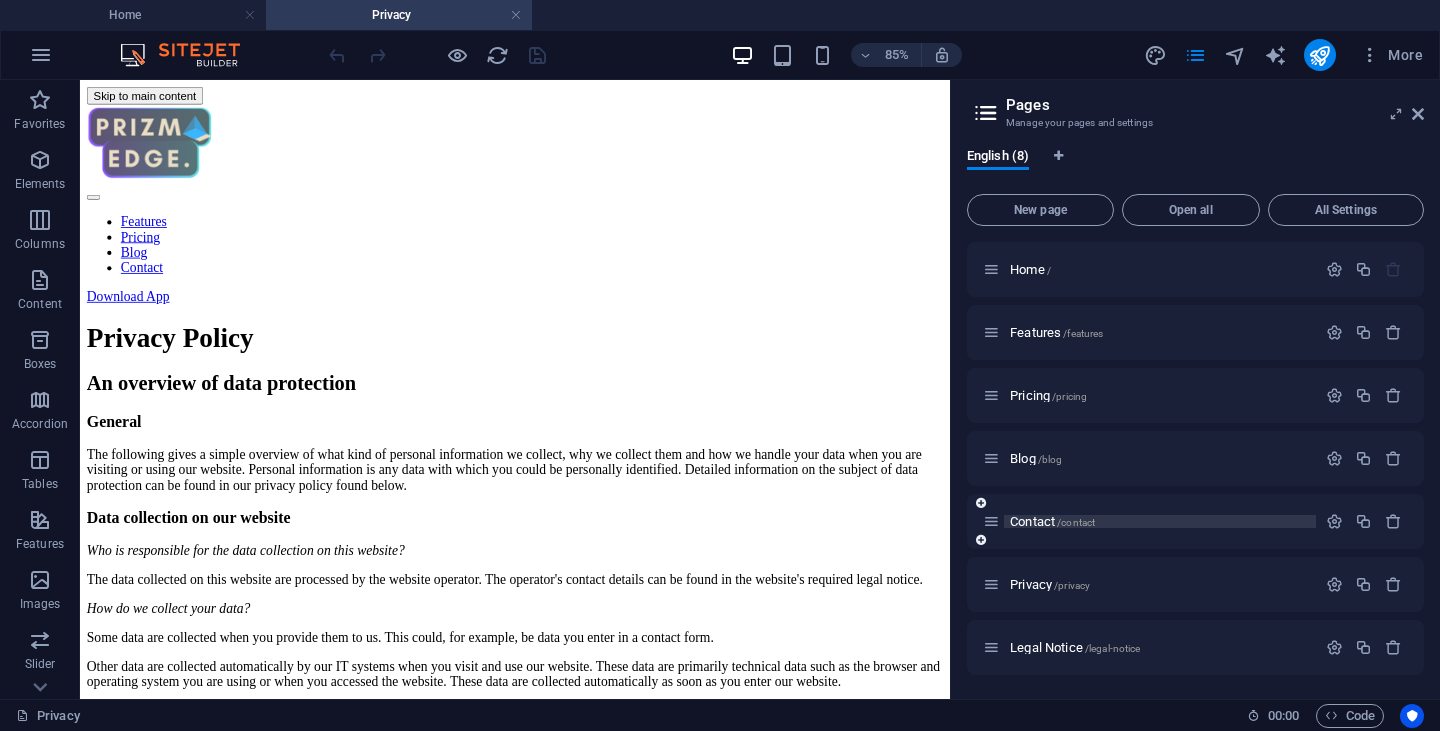 click on "/contact" at bounding box center [1076, 522] 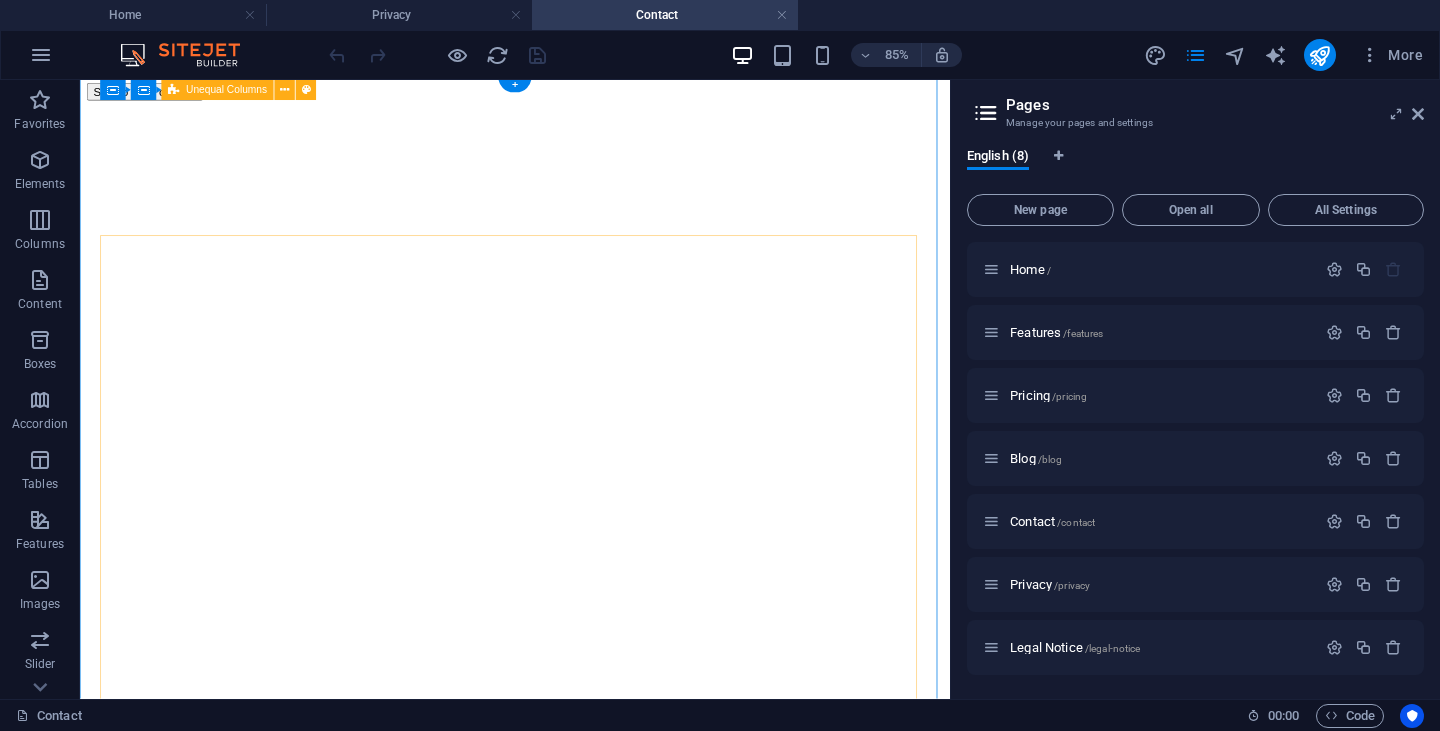 scroll, scrollTop: 0, scrollLeft: 0, axis: both 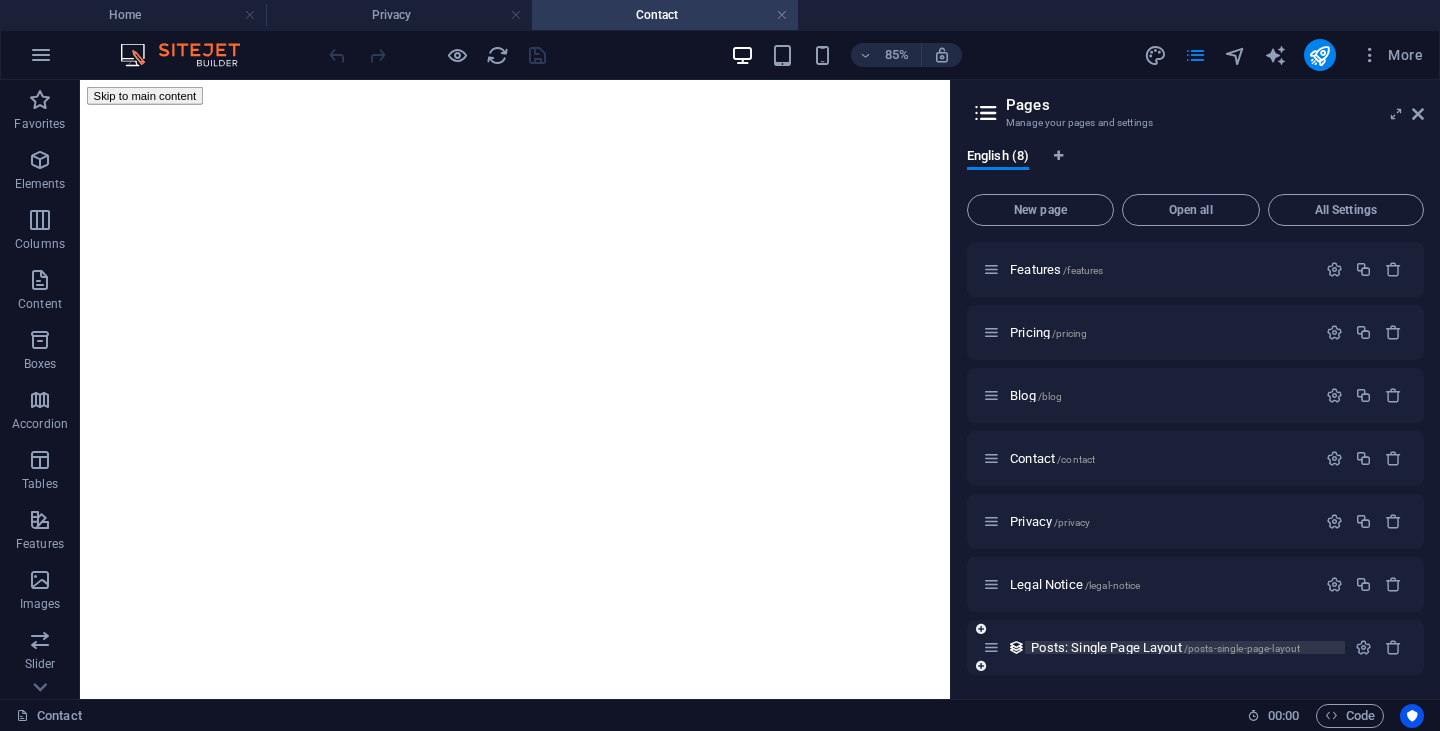 click on "Posts: Single Page Layout /posts-single-page-layout" at bounding box center [1165, 647] 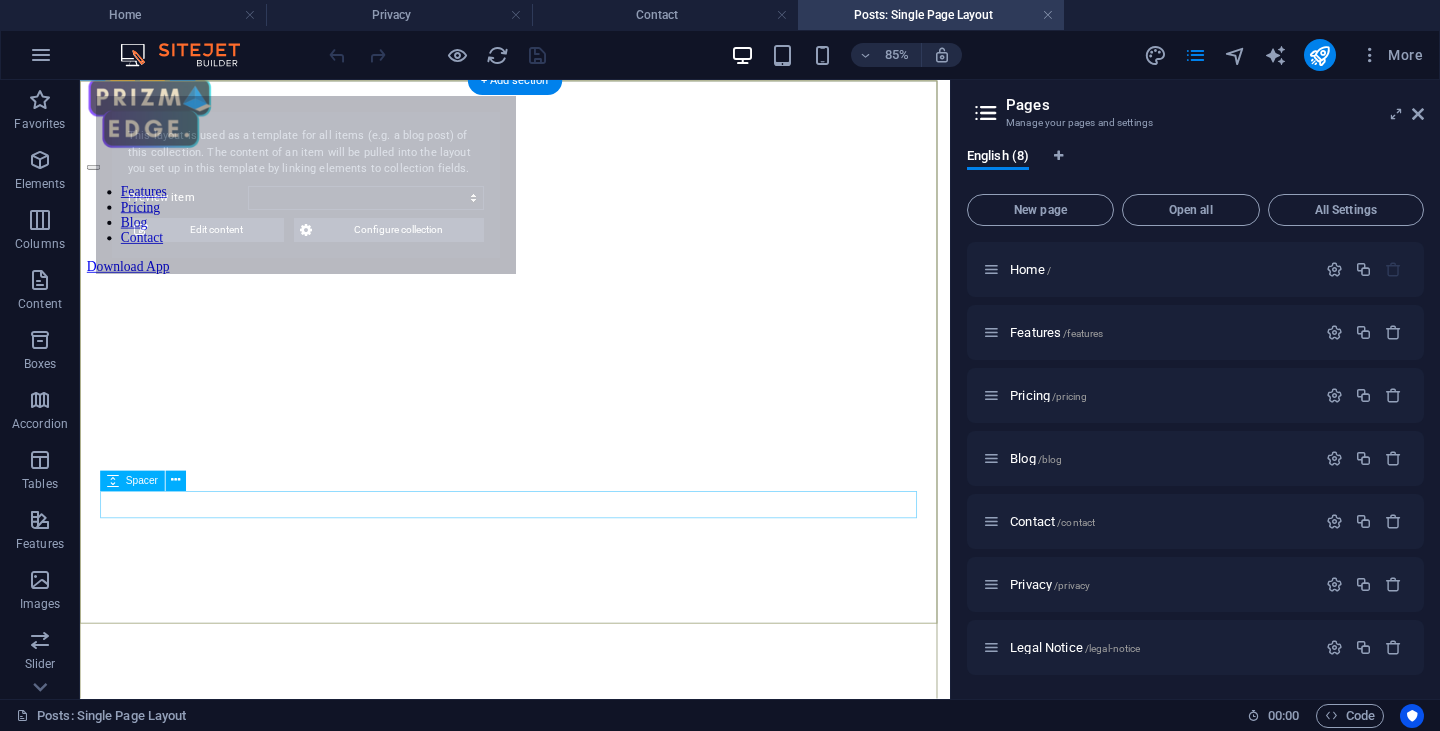 scroll, scrollTop: 34, scrollLeft: 0, axis: vertical 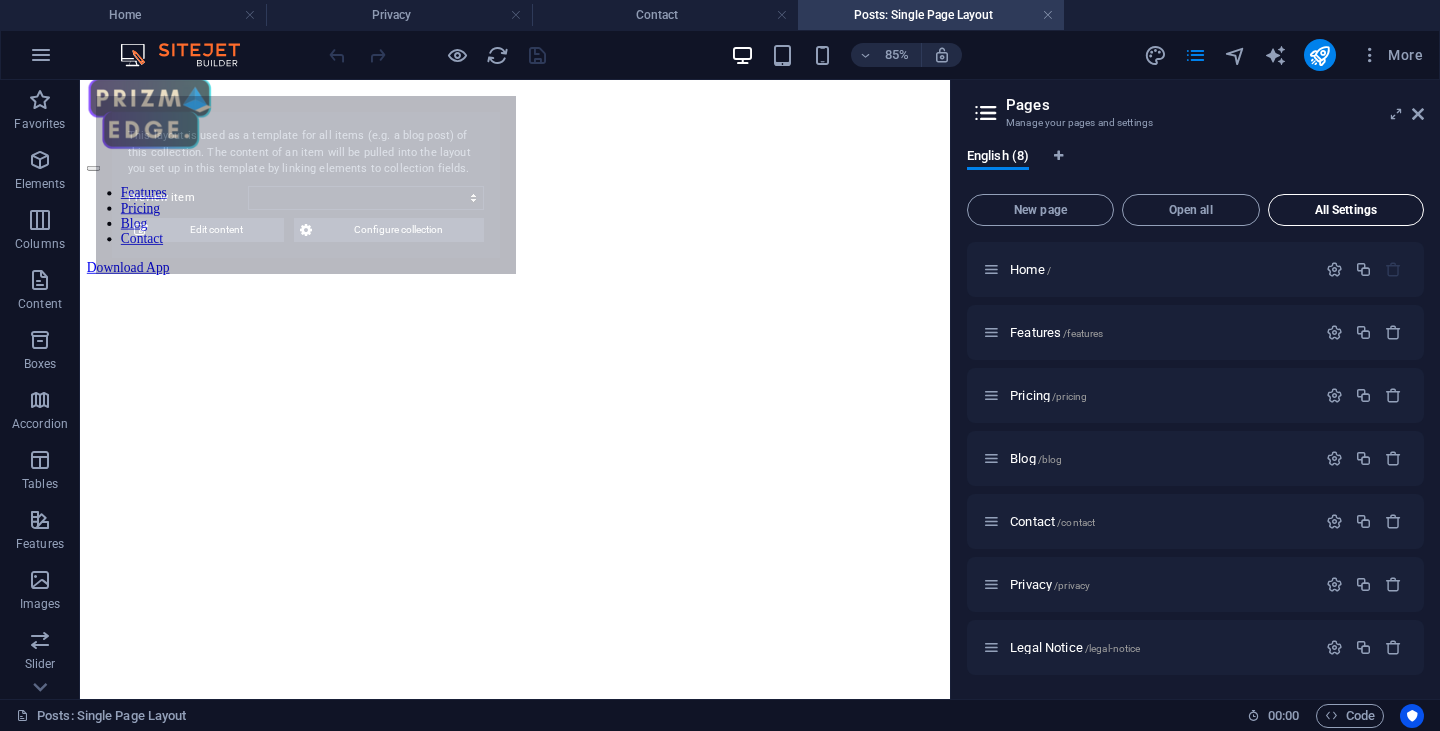 select on "68920a8322ce6c25fb06ece5" 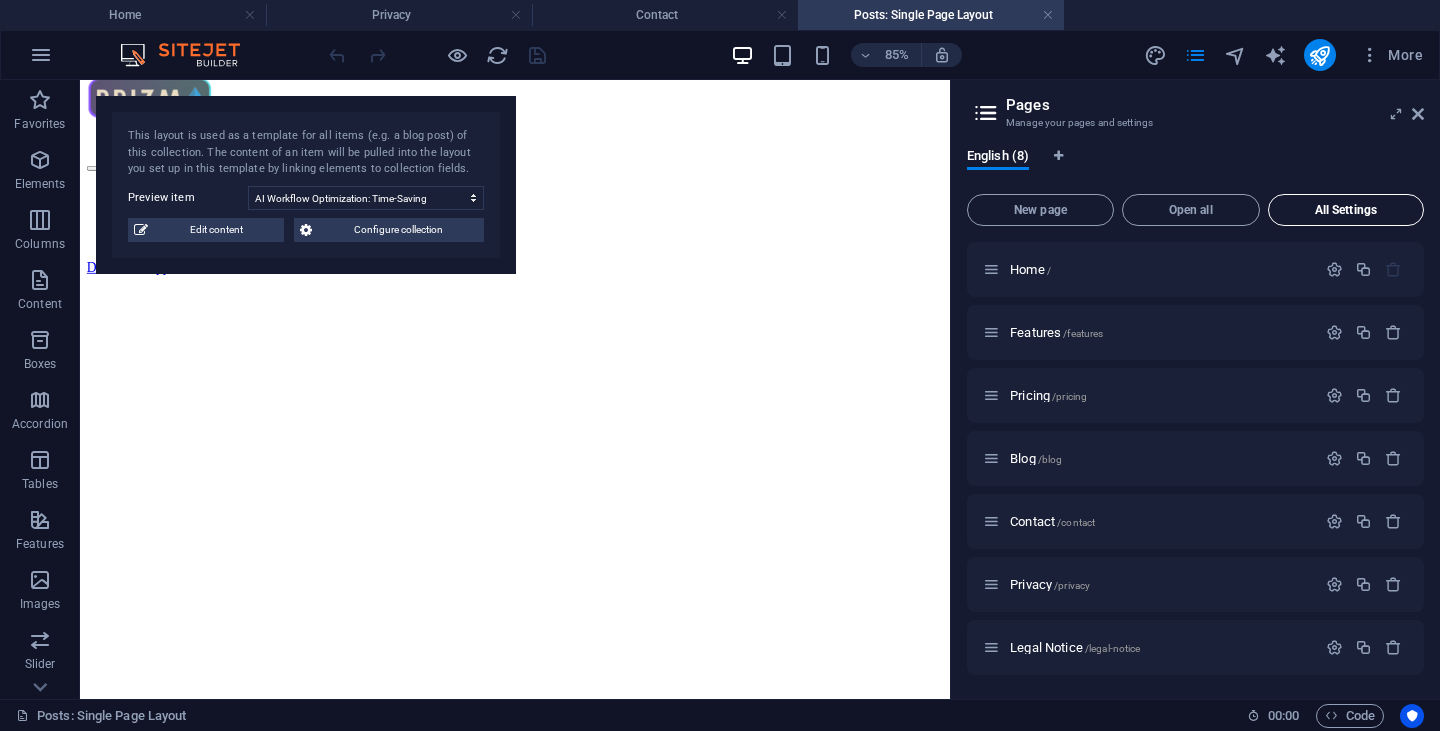 click on "All Settings" at bounding box center (1346, 210) 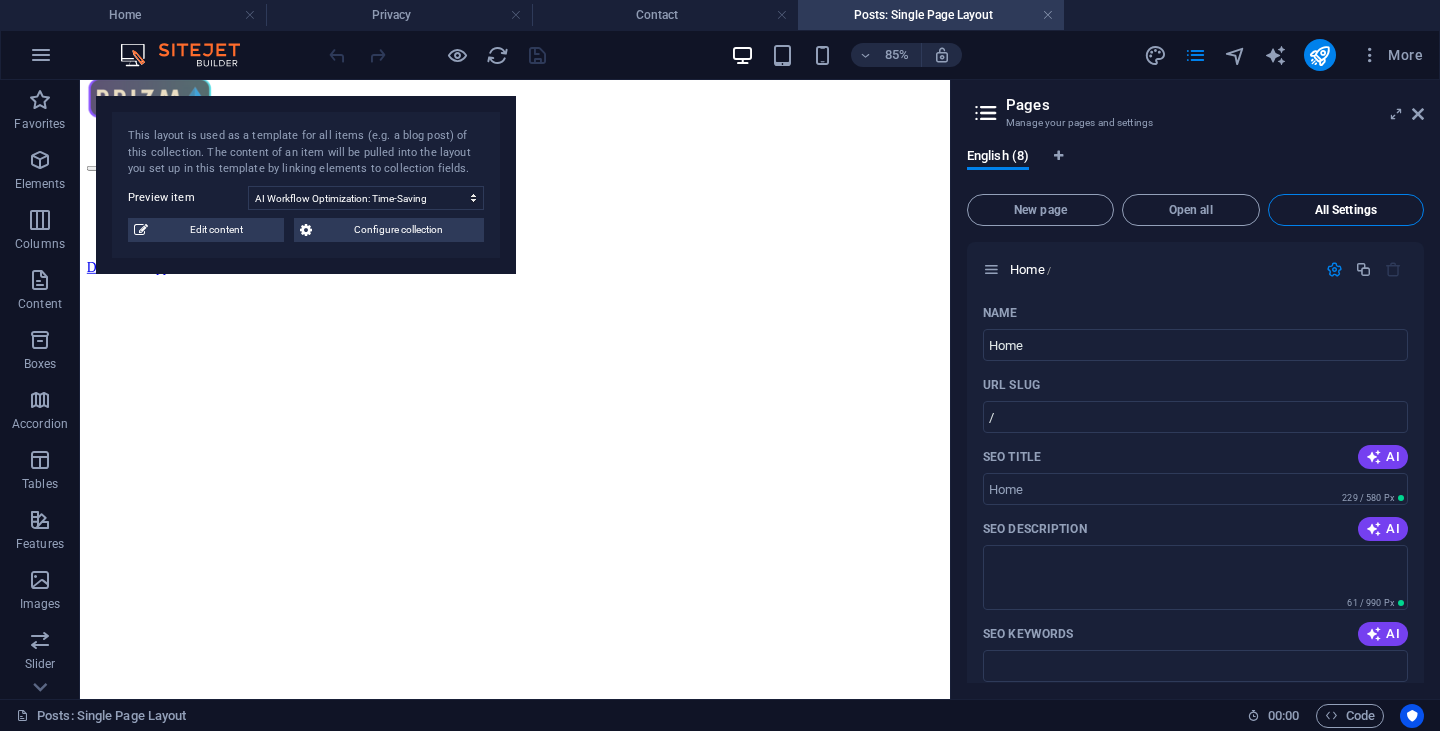 scroll, scrollTop: 5417, scrollLeft: 0, axis: vertical 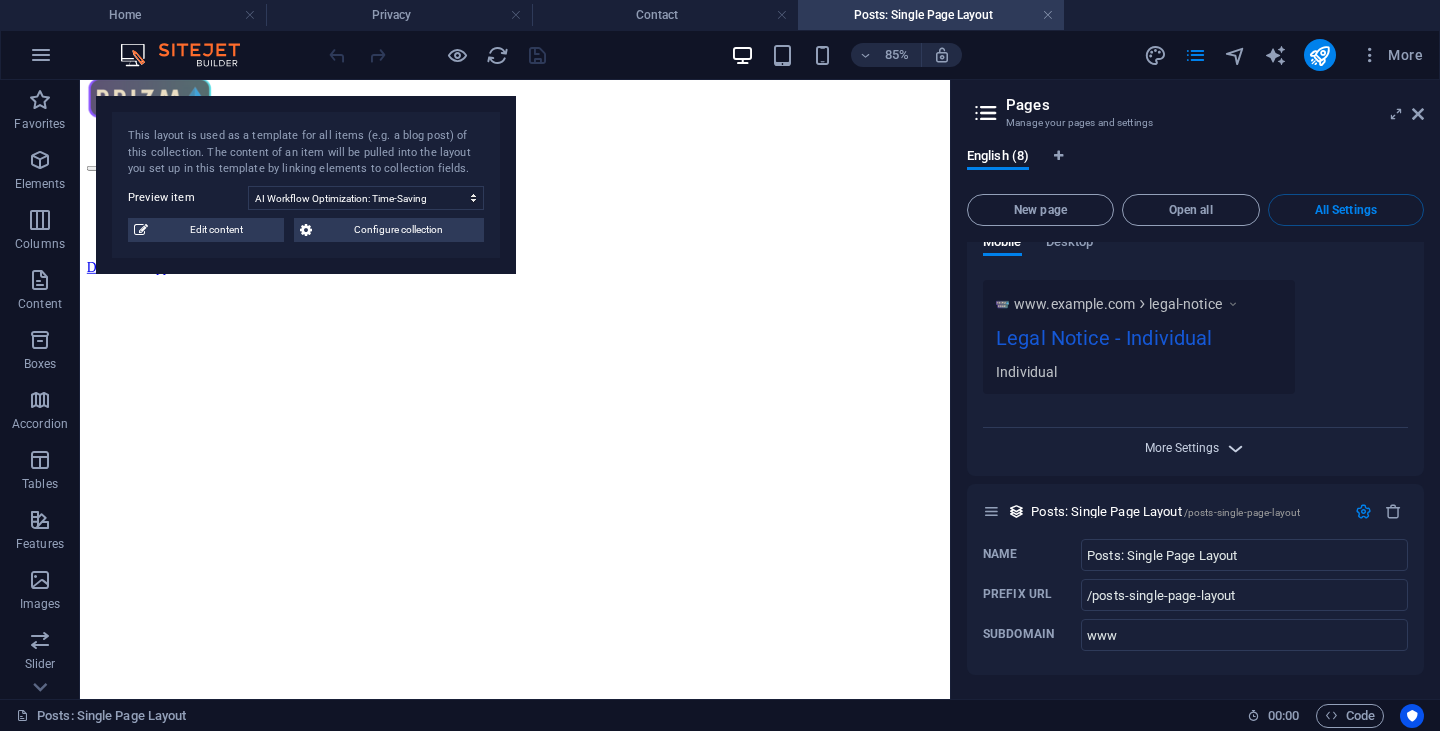 click on "More Settings" at bounding box center (1182, 448) 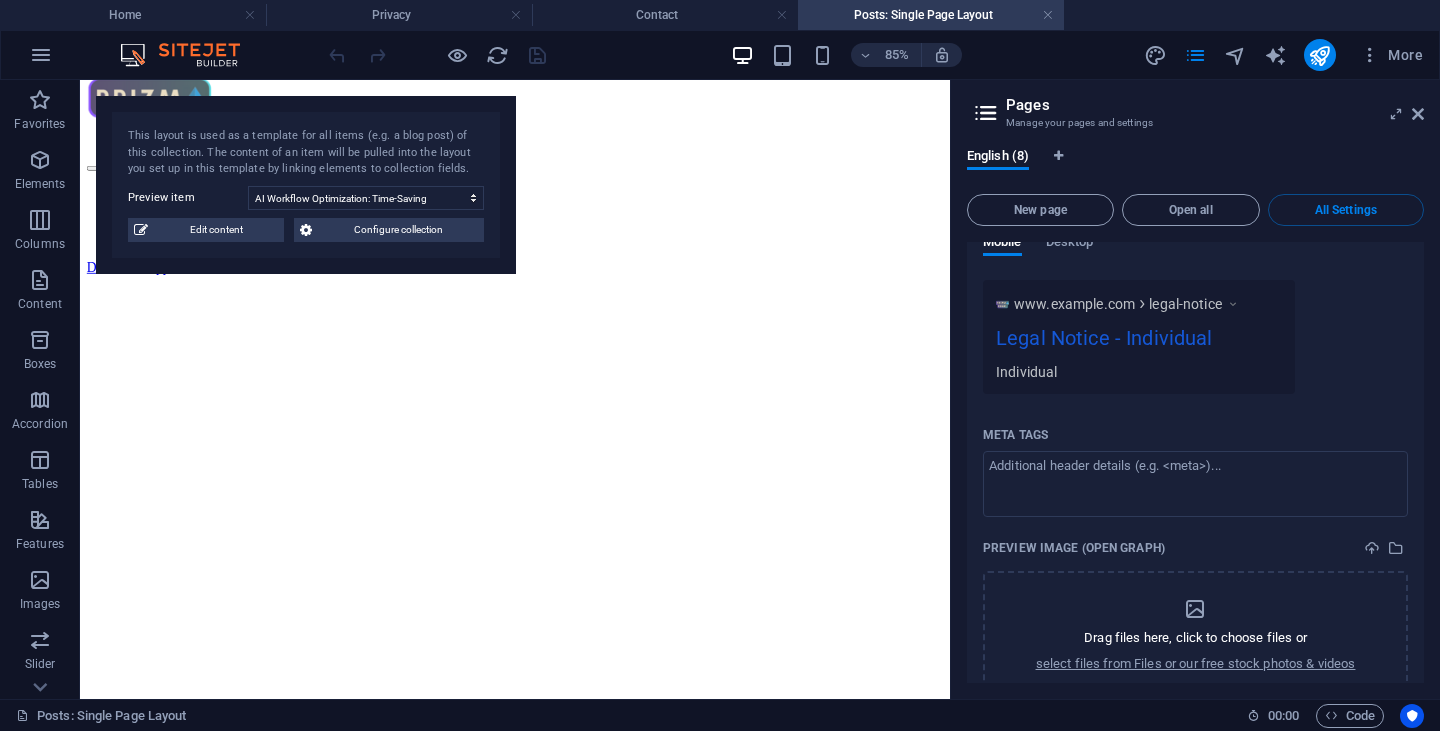 click on "New page Open all All Settings Home / Name Home ​ URL SLUG / ​ SEO Title AI ​ 229 / 580 Px SEO Description AI ​ 61 / 990 Px SEO Keywords AI ​ Settings Menu Noindex Preview Mobile Desktop www.example.com [PERSON] - [CITY], [STATE] [PERSON] Meta tags ​ Preview Image (Open Graph) Drag files here, click to choose files or select files from Files or our free stock photos & videos More Settings Features /features Name Features ​ URL SLUG /features ​ SEO Title AI ​ 184 / 580 Px SEO Description AI ​ 61 / 990 Px SEO Keywords AI ​ Settings Menu Noindex Preview Mobile Desktop www.example.com features Features - [PERSON] [PERSON] Meta tags ​ Preview Image (Open Graph) Drag files here, click to choose files or select files from Files or our free stock photos & videos More Settings Pricing /pricing Name Pricing ​ URL SLUG /pricing ​ SEO Title AI ​ 166 / 580 Px SEO Description AI ​ 61 / 990 Px SEO Keywords AI ​ Settings Menu Noindex Preview Mobile Desktop www.example.com pricing ​ AI" at bounding box center [1195, 434] 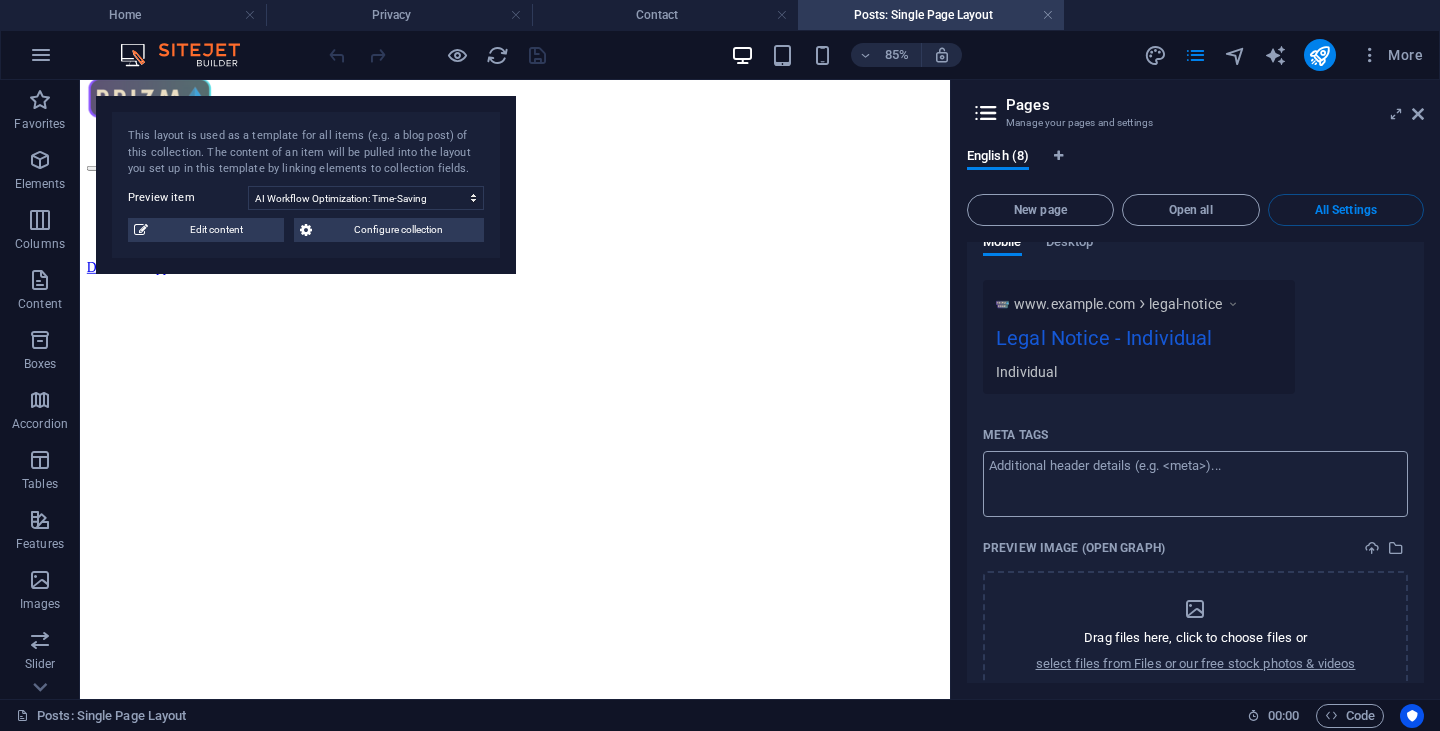 scroll, scrollTop: 5704, scrollLeft: 0, axis: vertical 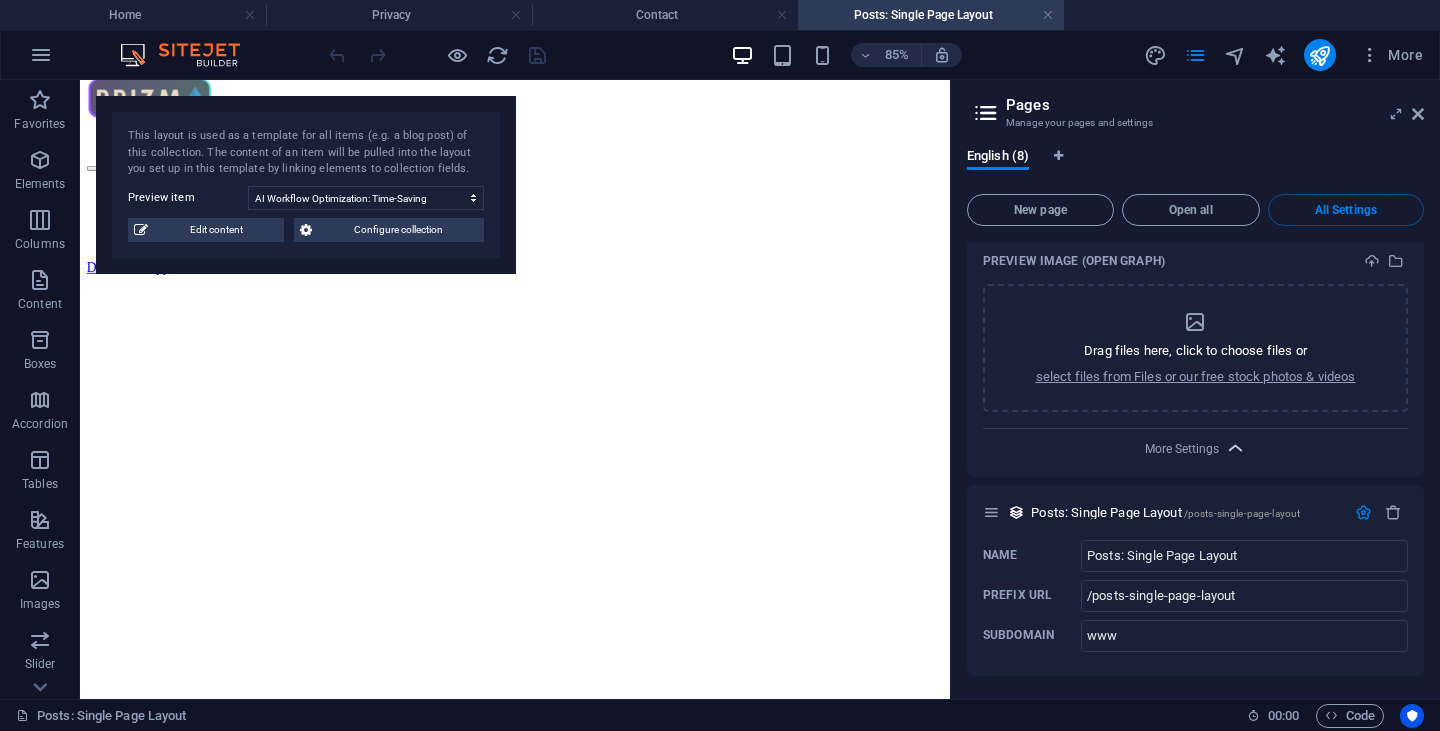 click at bounding box center (1235, 448) 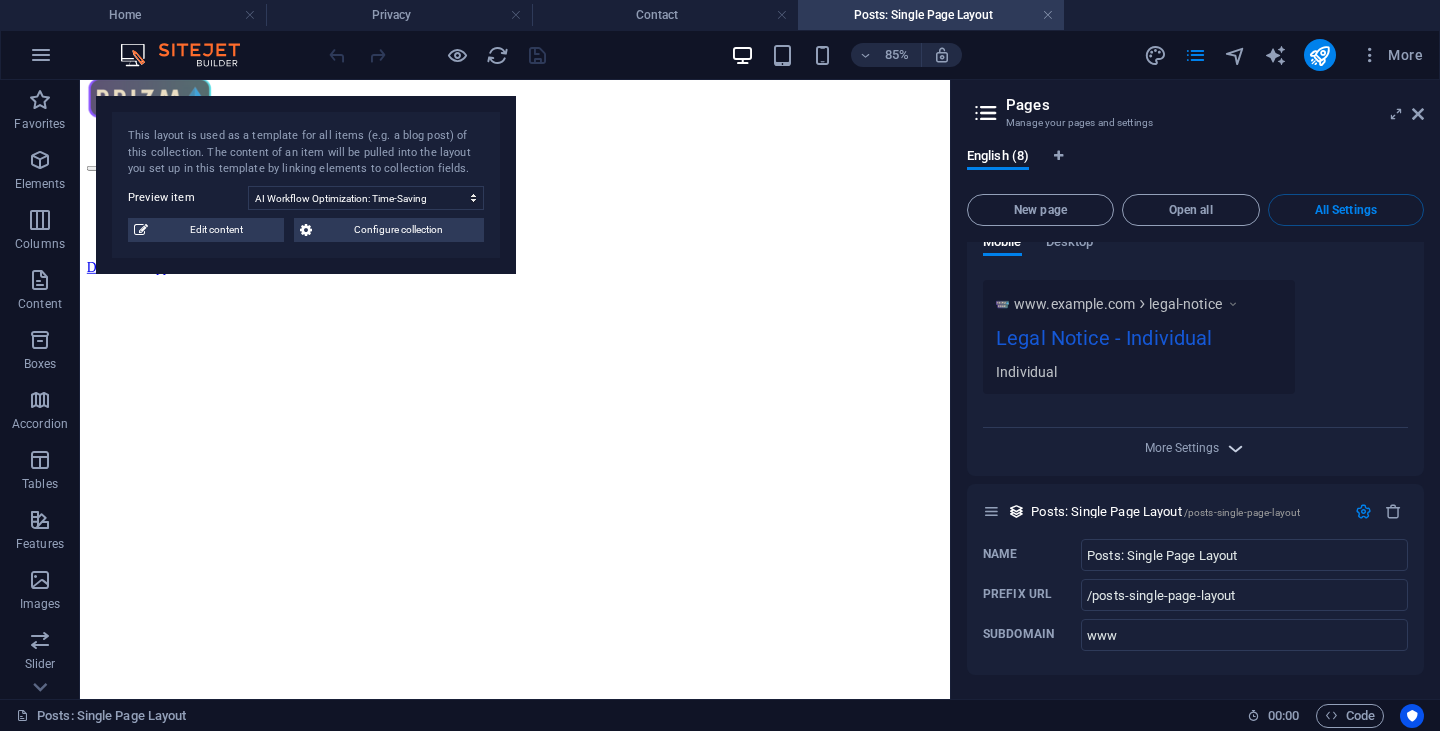 scroll, scrollTop: 5417, scrollLeft: 0, axis: vertical 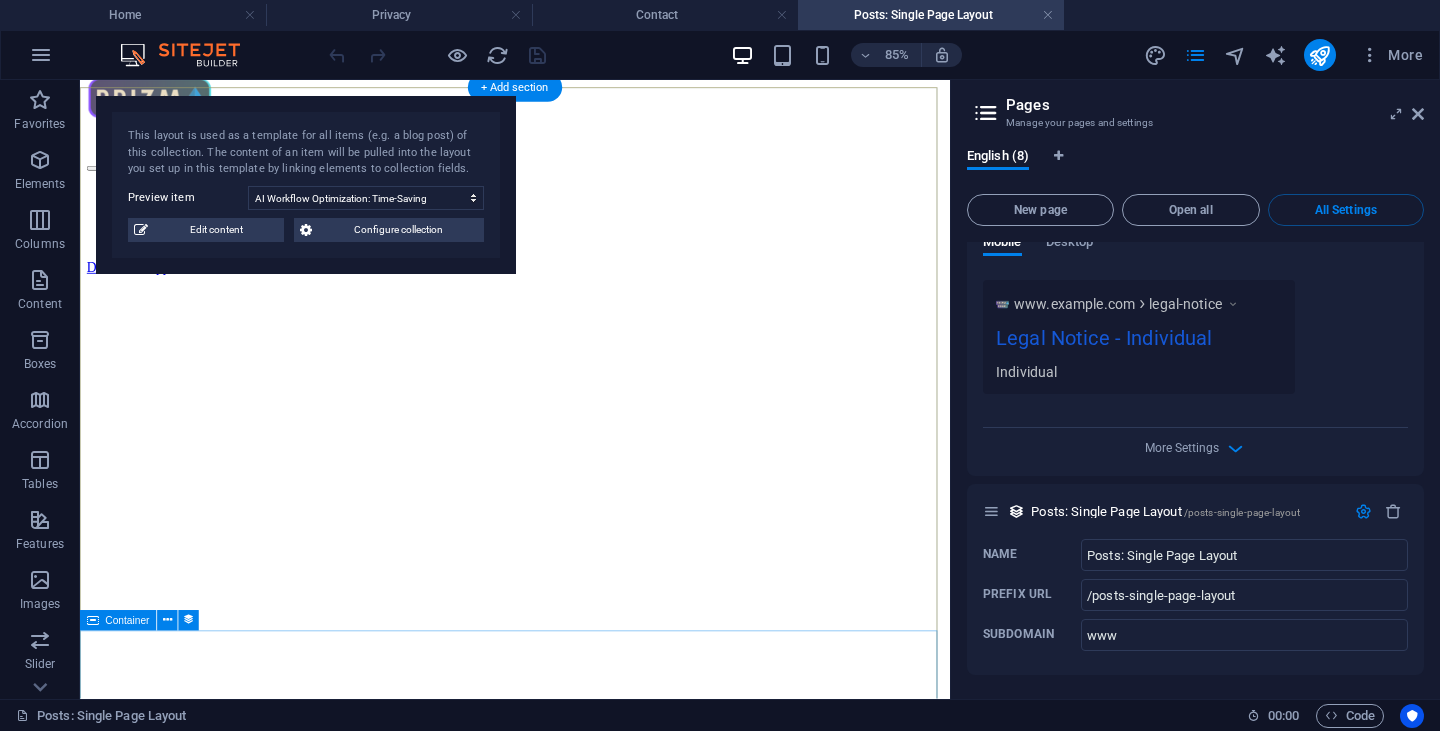 click on "Lorem Ipsum Is Dummy Text Headline Lorem Ipsum is simply dummy text of the printing and typesetting industry. Lorem Ipsum has been the industry's standard dummy text ever since the 1500s, when an unknown printer took a galley of type and scrambled it to make a type specimen book. It has survived not only five centuries, but also the leap into electronic typesetting, remaining essentially unchanged. It was popularised in the 1960s with the release of Letraset sheets containing Lorem Ipsum passages, and more recently with desktop publishing software like Aldus PageMaker including versions of Lorem Ipsum. Neque sodales ut etiam sit amet nisl purus non tellus orci ac auctor Adipiscing elit ut aliquam purus sit amet viverra suspendisse potenti Mauris commodo quis imperdiet massa tincidunt nunc pulvinar Adipiscing elit ut aliquam purus sit amet viverra suspendisse potenti Lorem Ipsum Is Dummy Text Headline" at bounding box center [568, 2013] 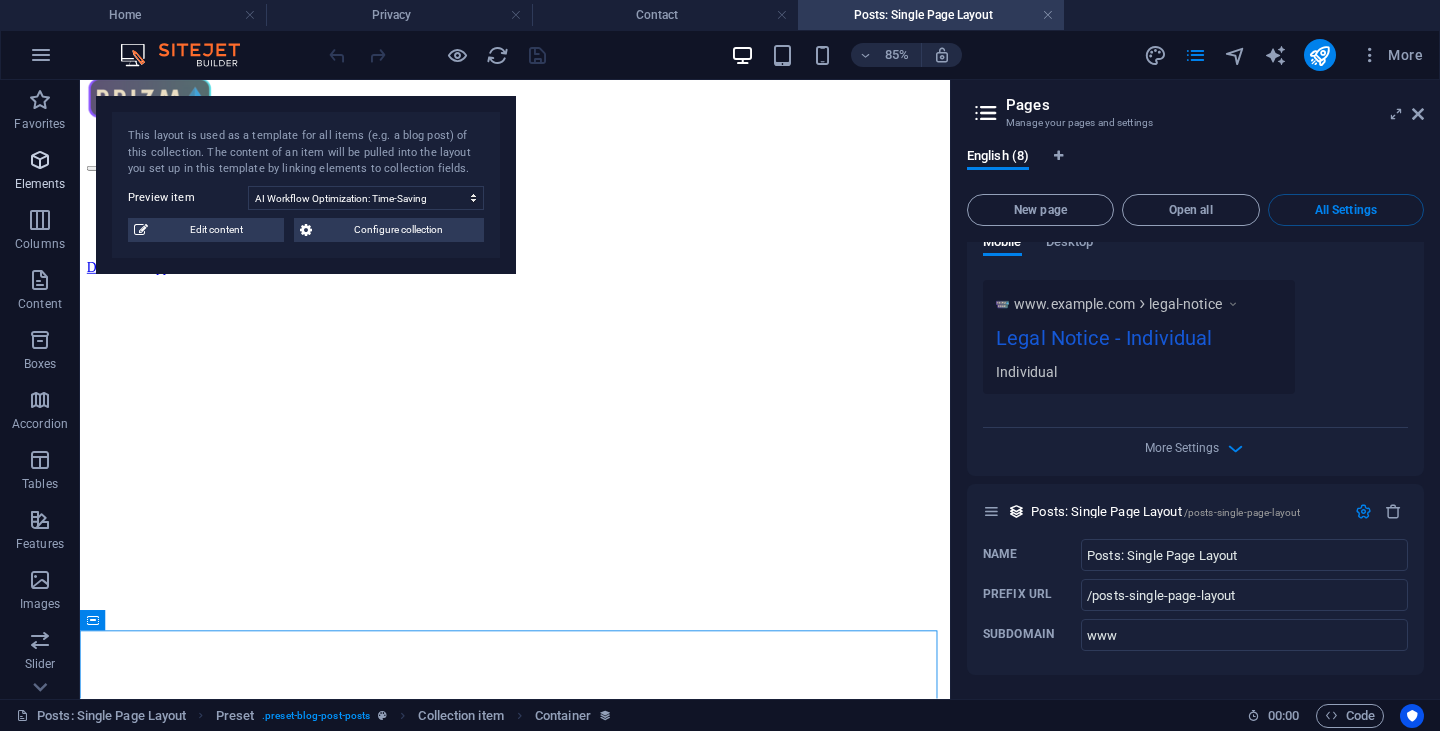 click at bounding box center (40, 160) 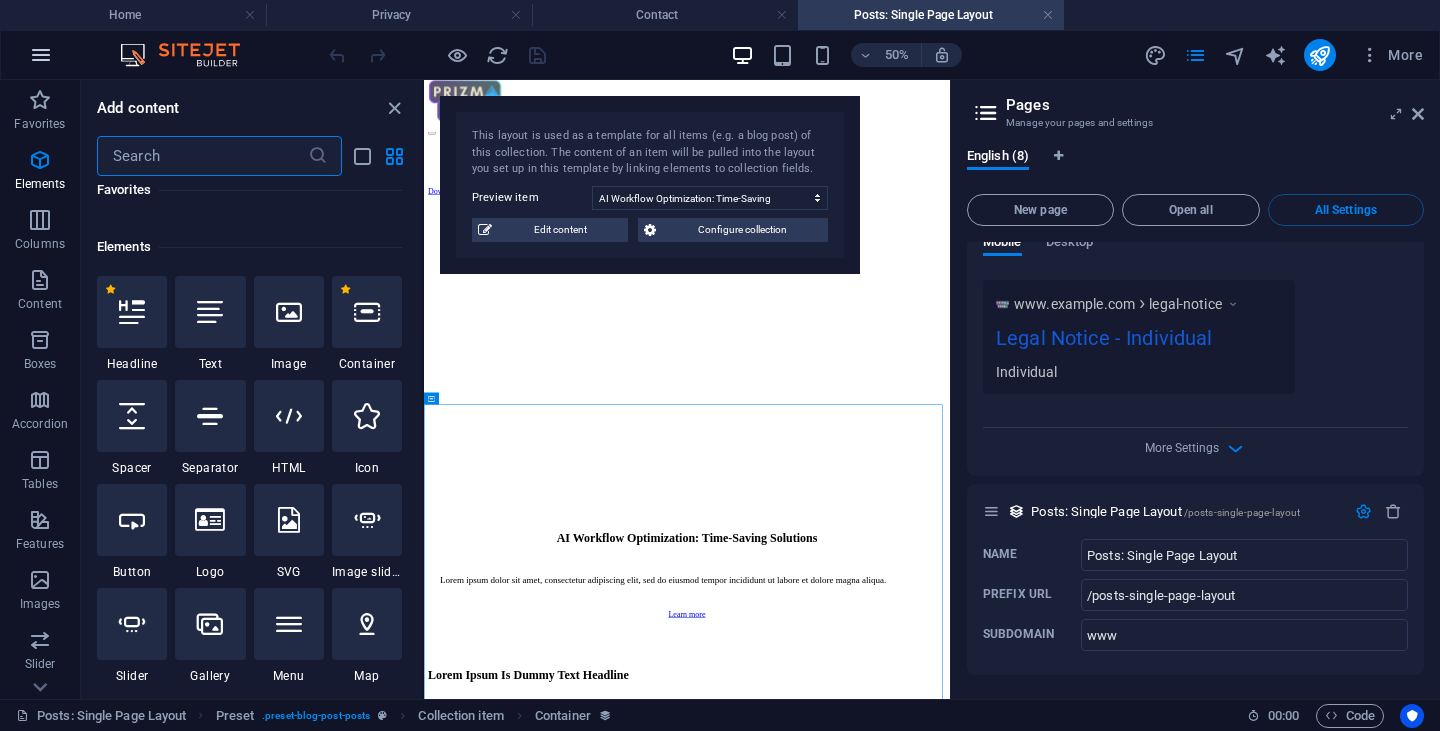 scroll, scrollTop: 213, scrollLeft: 0, axis: vertical 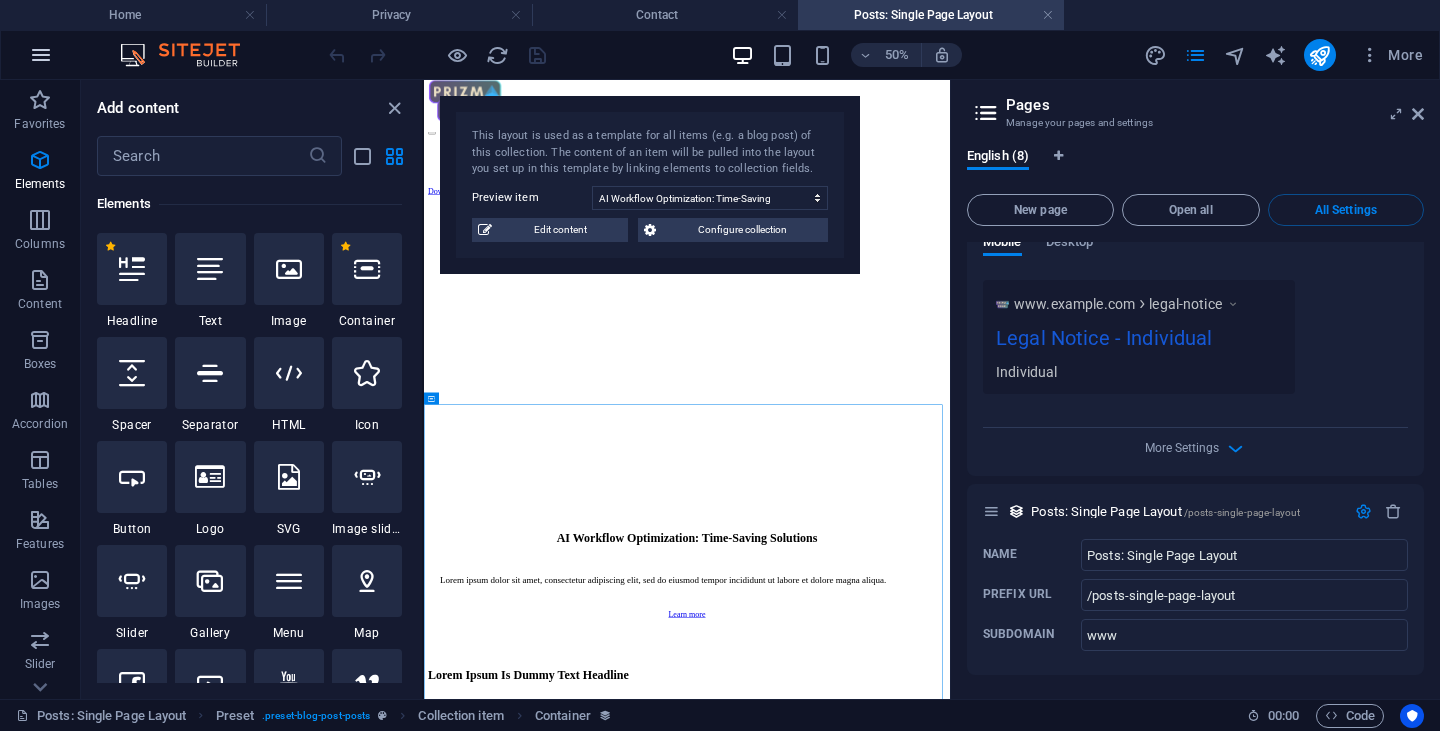 click at bounding box center [41, 55] 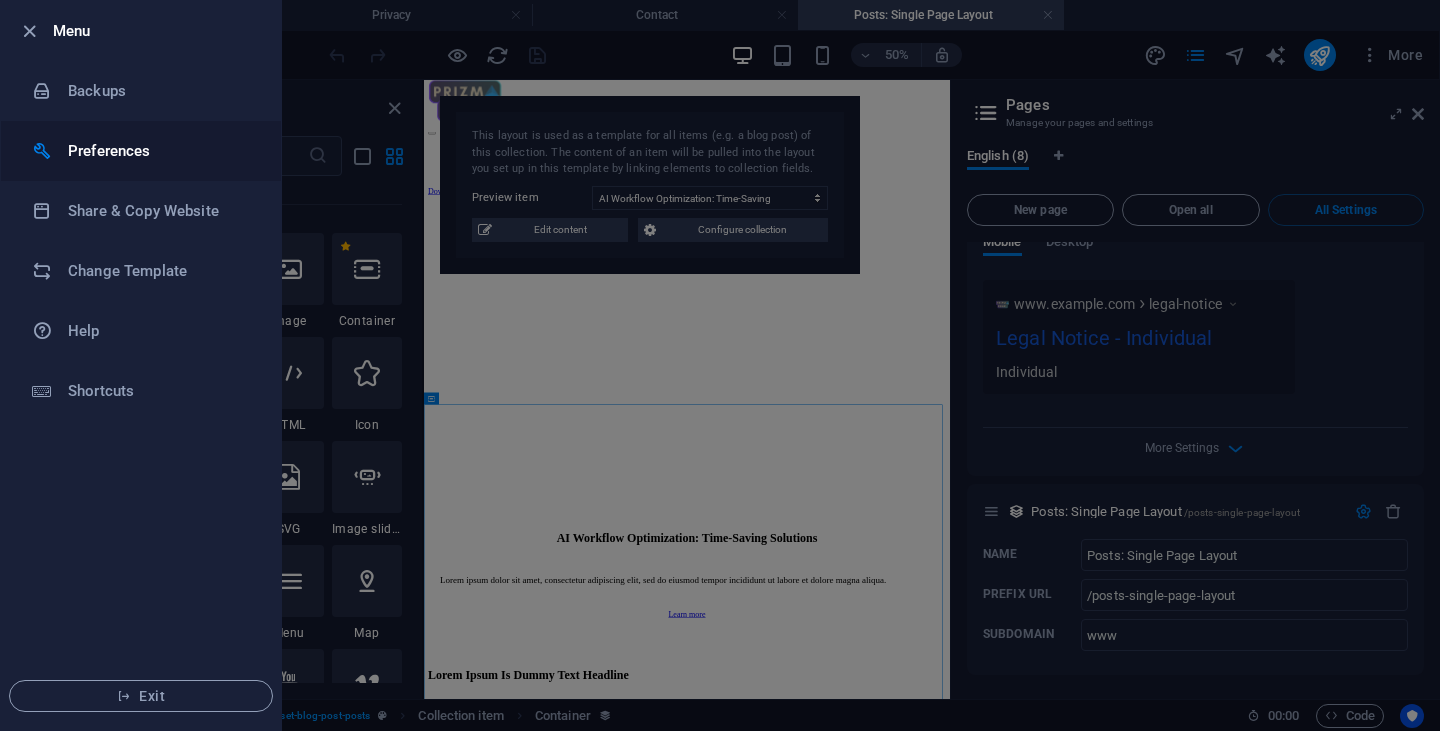 click on "Preferences" at bounding box center (160, 151) 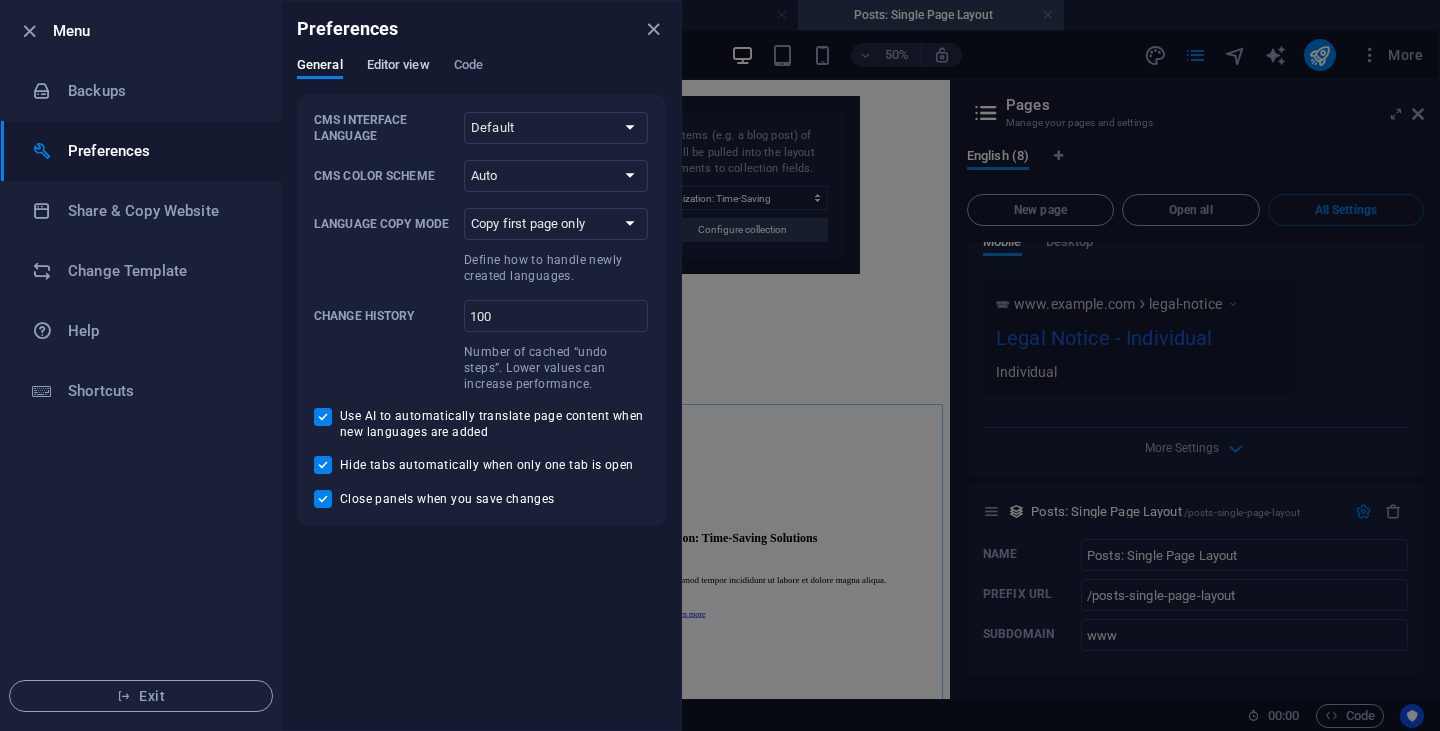 click on "Editor view" at bounding box center [398, 67] 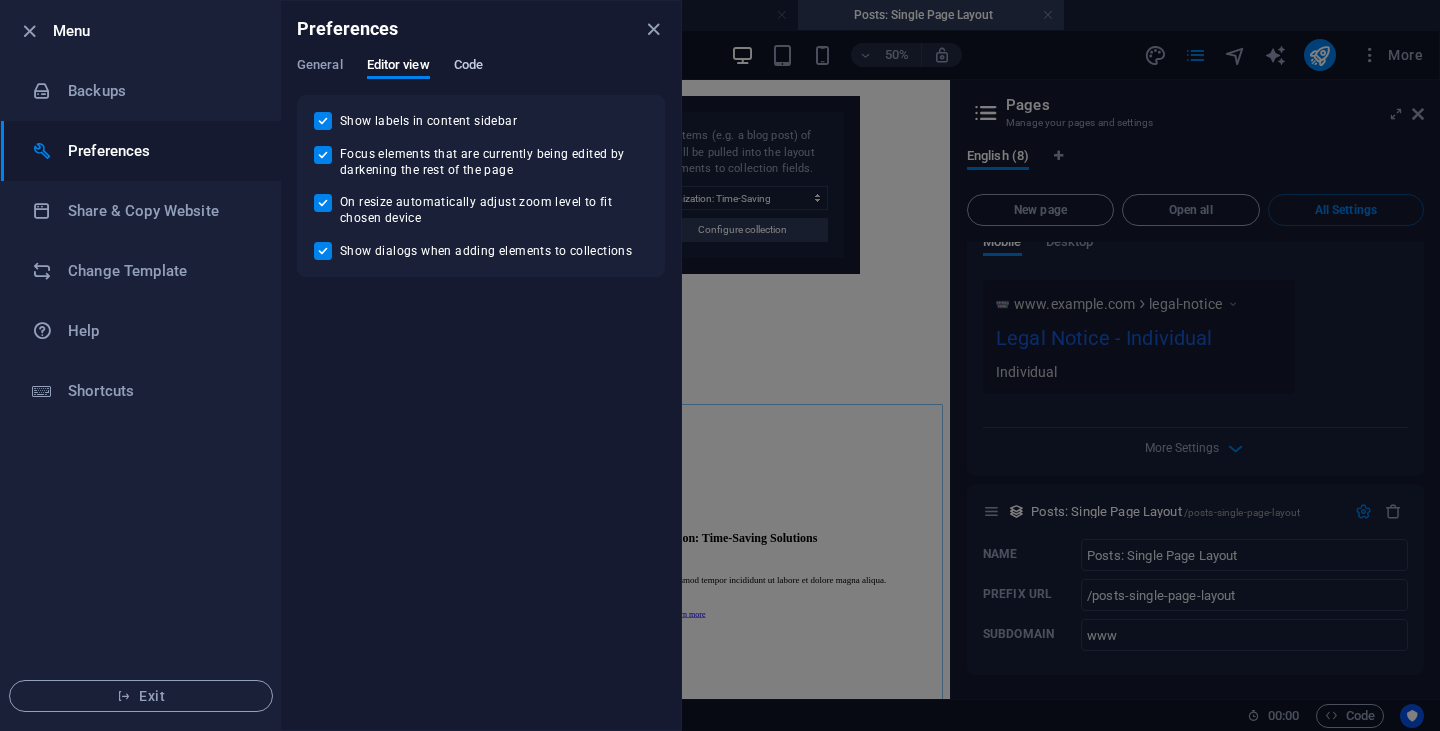 click on "Code" at bounding box center [468, 67] 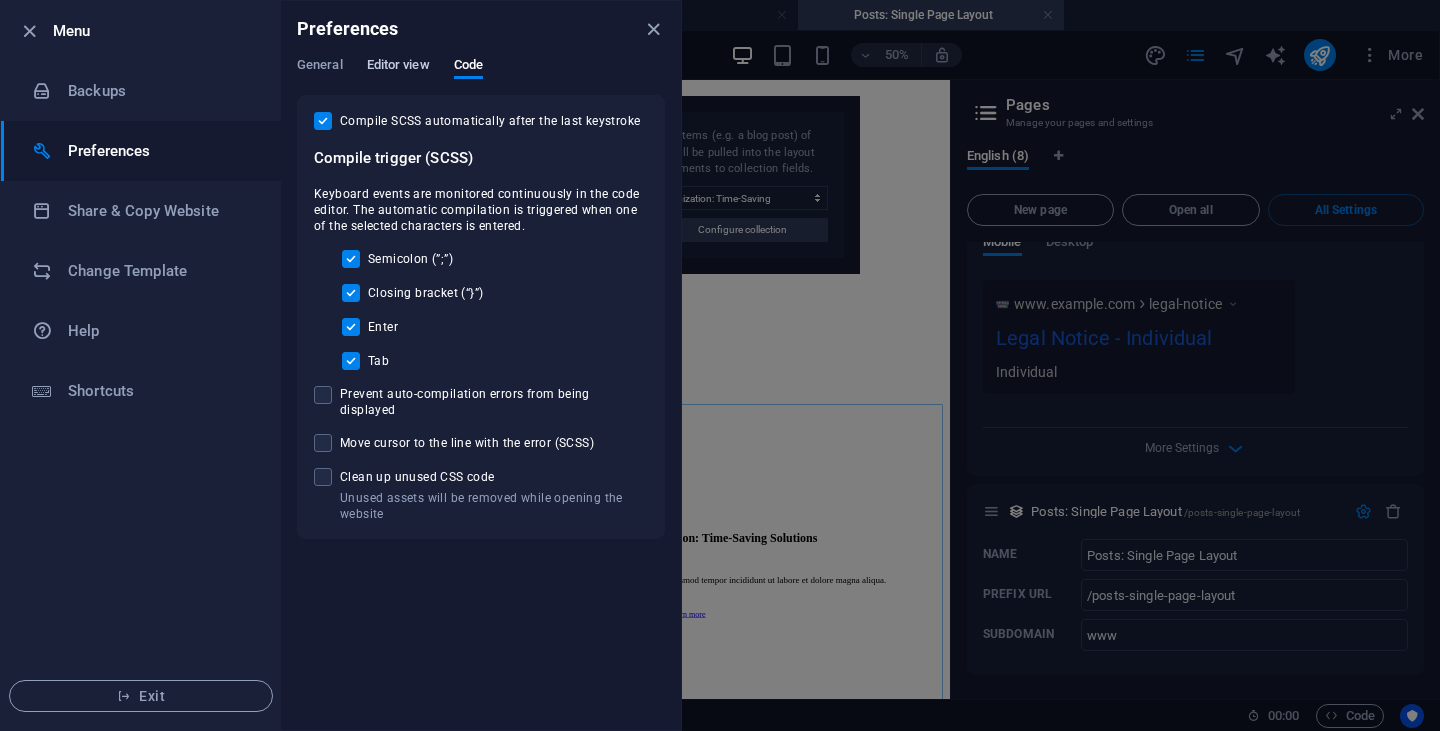 click on "Editor view" at bounding box center (398, 67) 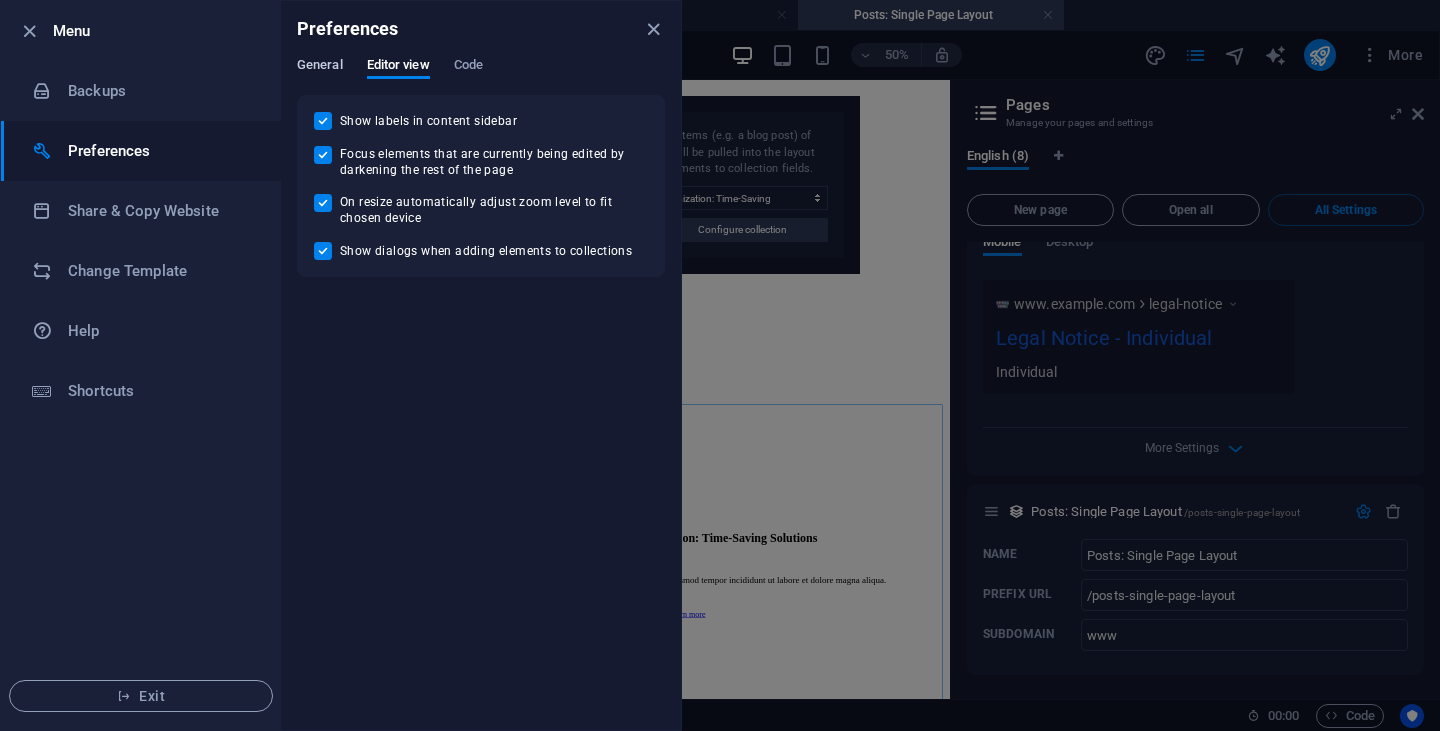 click on "General" at bounding box center [320, 67] 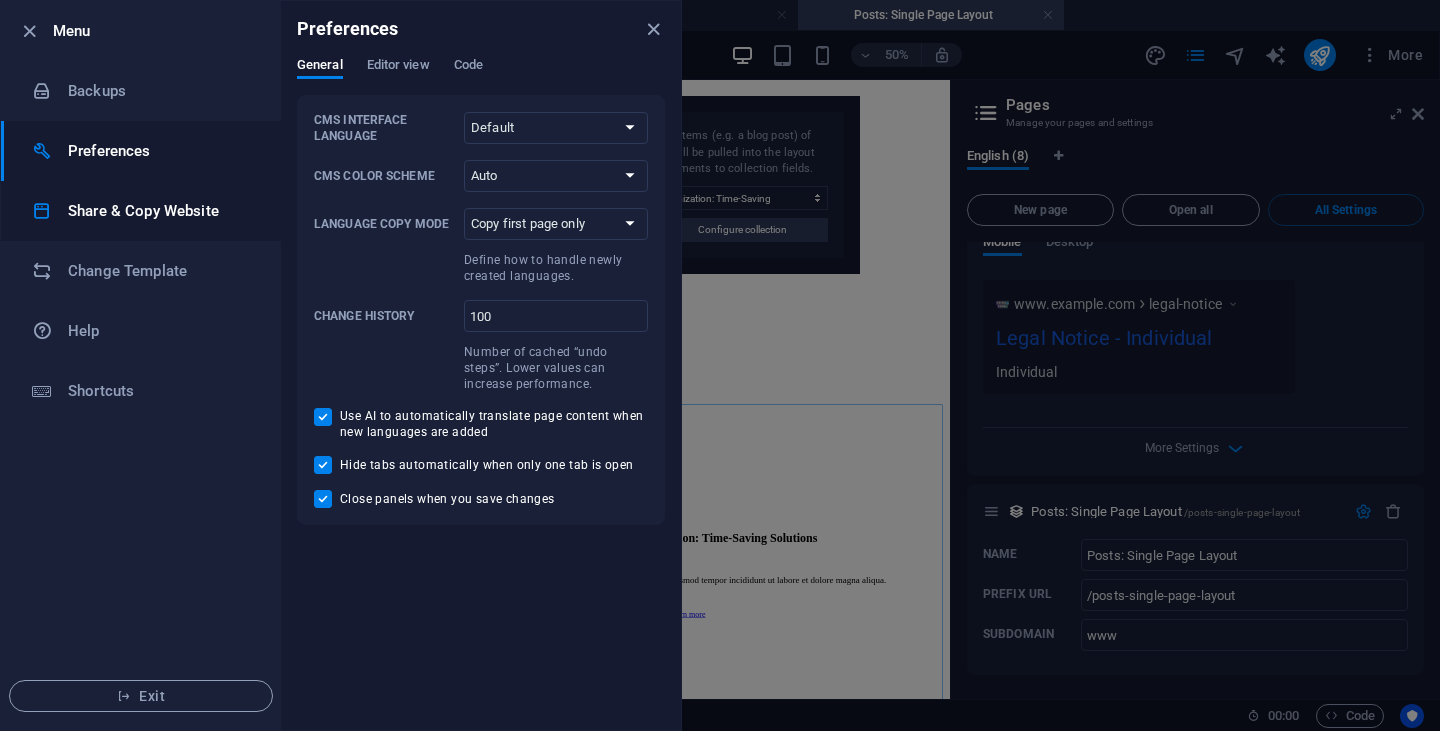 click on "Share & Copy Website" at bounding box center (160, 211) 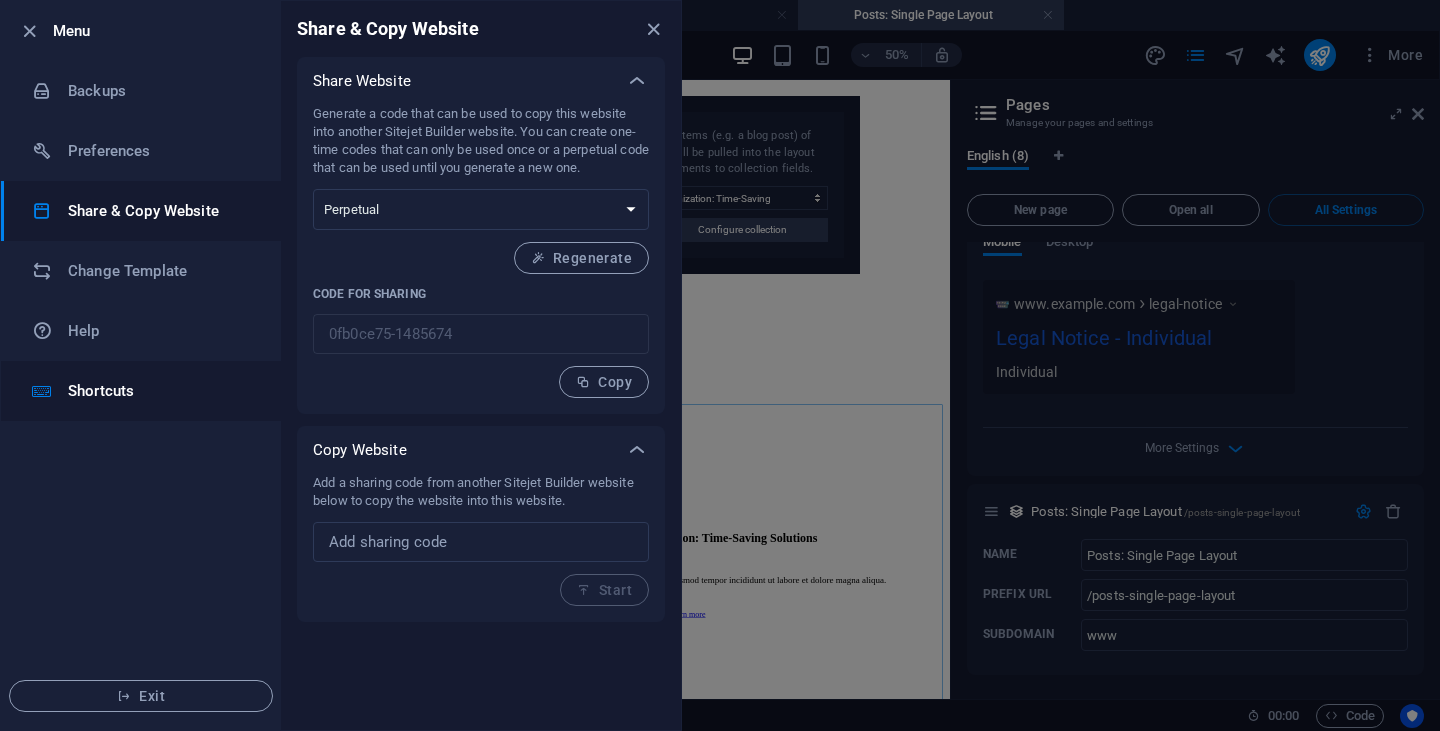 click on "Shortcuts" at bounding box center [160, 391] 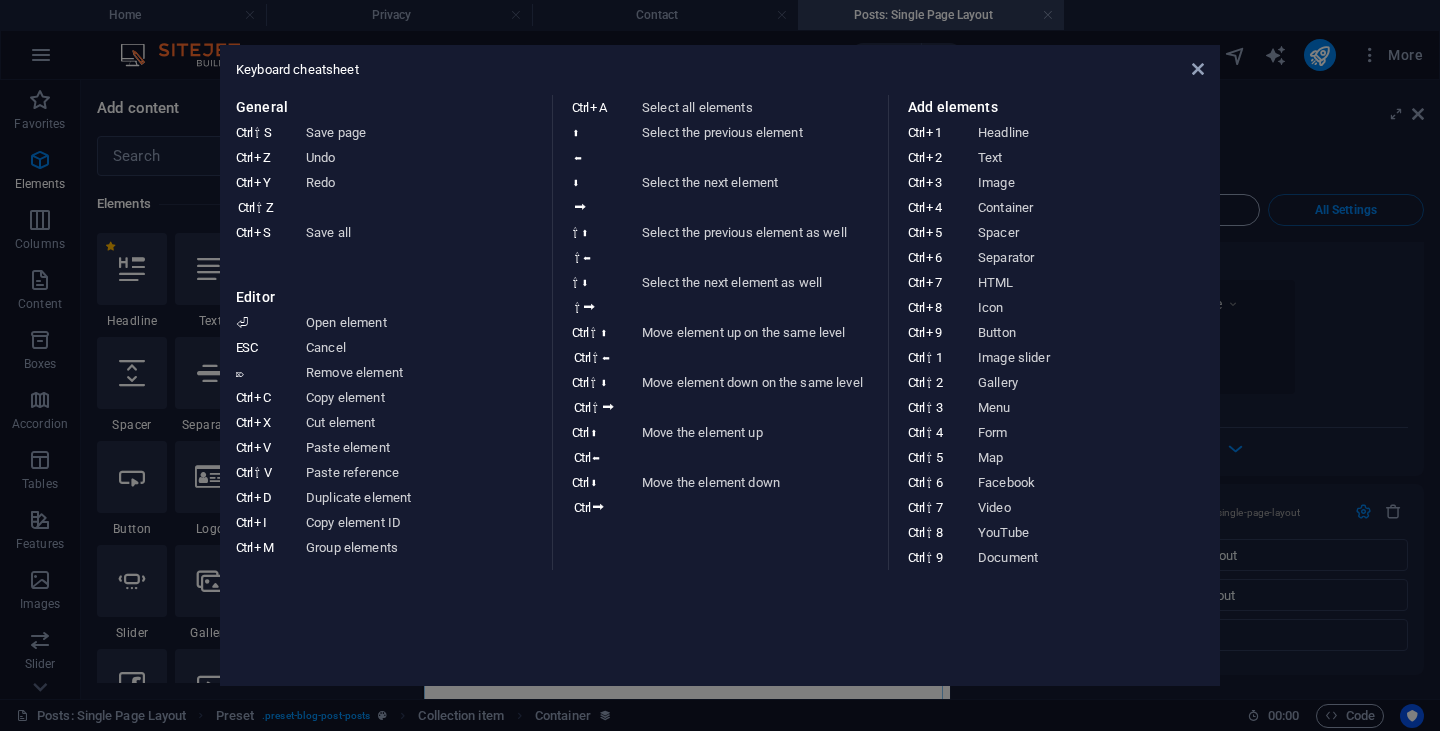 click on "Keyboard cheatsheet General Ctrl ⇧ S Save page Ctrl Z Undo Ctrl Y Ctrl ⇧ Z Redo Ctrl S Save all Editor ⏎ Open element ESC Cancel ⌦ Remove element Ctrl C Copy element Ctrl X Cut element Ctrl V Paste element Ctrl ⇧ V Paste reference Ctrl D Duplicate element Ctrl I Copy element ID Ctrl M Group elements Ctrl A Select all elements ⬆ ⬅ Select the previous element ⬇ ⮕ Select the next element ⇧ ⬆ ⇧ ⬅ Select the previous element as well ⇧ ⬇ ⇧ ⮕ Select the next element as well Ctrl ⇧ ⬆ Ctrl ⇧ ⬅ Move element up on the same level Ctrl ⇧ ⬇ Ctrl ⇧ ⮕ Move element down on the same level Ctrl ⬆ Ctrl ⬅ Move the element up Ctrl ⬇ Ctrl ⮕ Move the element down Add elements Ctrl 1 Headline Ctrl 2 Text Ctrl 3 Image Ctrl 4 Container Ctrl 5 Spacer Ctrl 6 Separator Ctrl 7 HTML Ctrl 8 Icon Ctrl 9 Button Ctrl ⇧ 1 Image slider Ctrl ⇧ 2 Gallery Ctrl ⇧ 3 Menu Ctrl ⇧ 4 Form Ctrl ⇧ 5 Map Ctrl ⇧ 6 Facebook Ctrl ⇧ 7 Video Ctrl ⇧ 8 YouTube Ctrl ⇧ 9 Document" at bounding box center [720, 365] 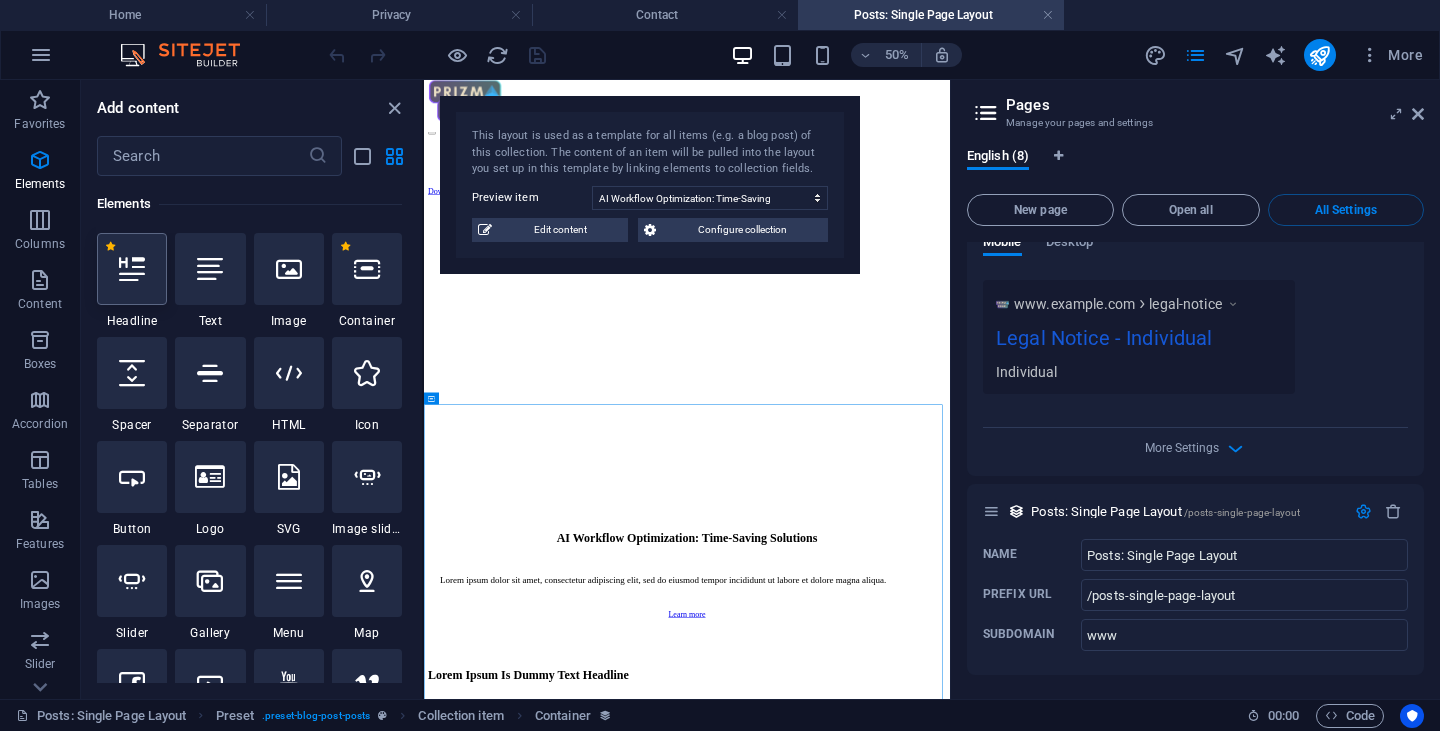 click at bounding box center (132, 269) 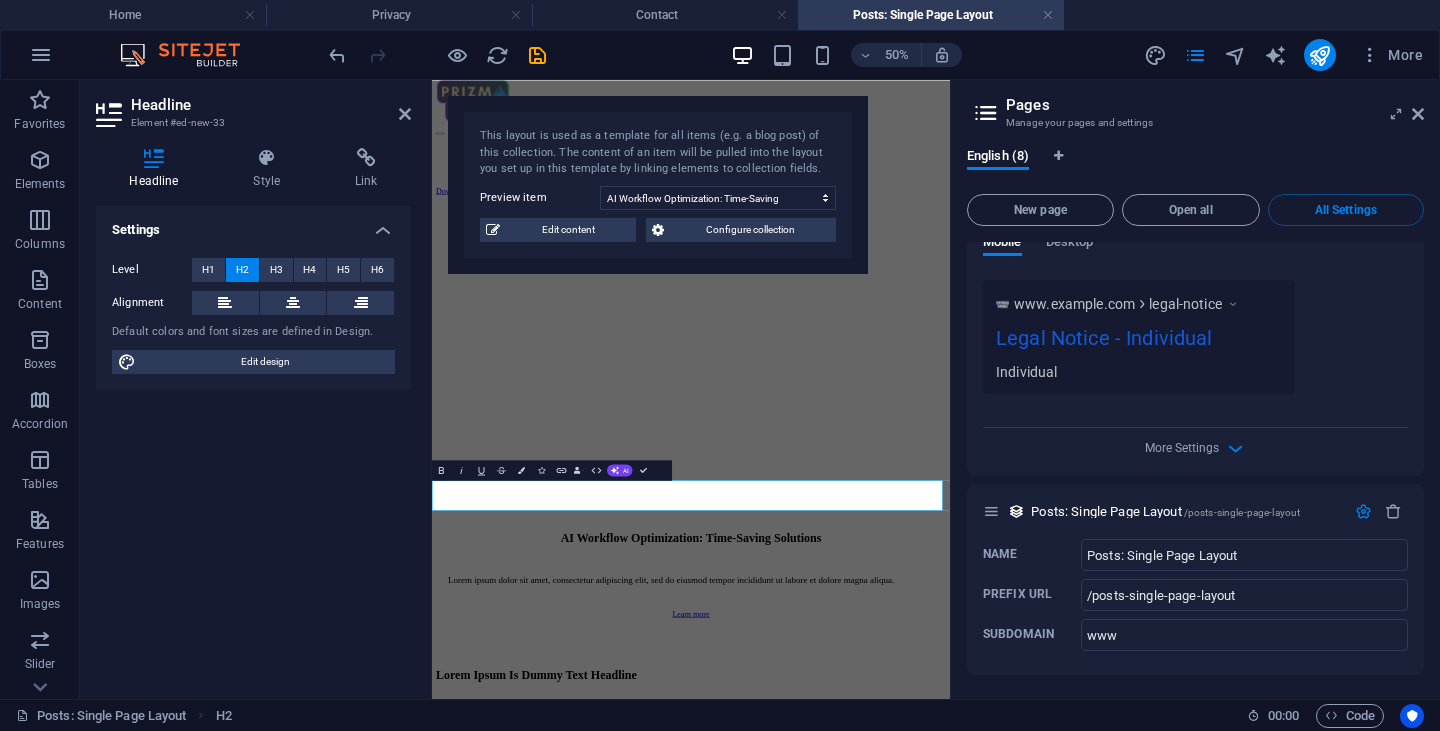 scroll, scrollTop: 2772, scrollLeft: 0, axis: vertical 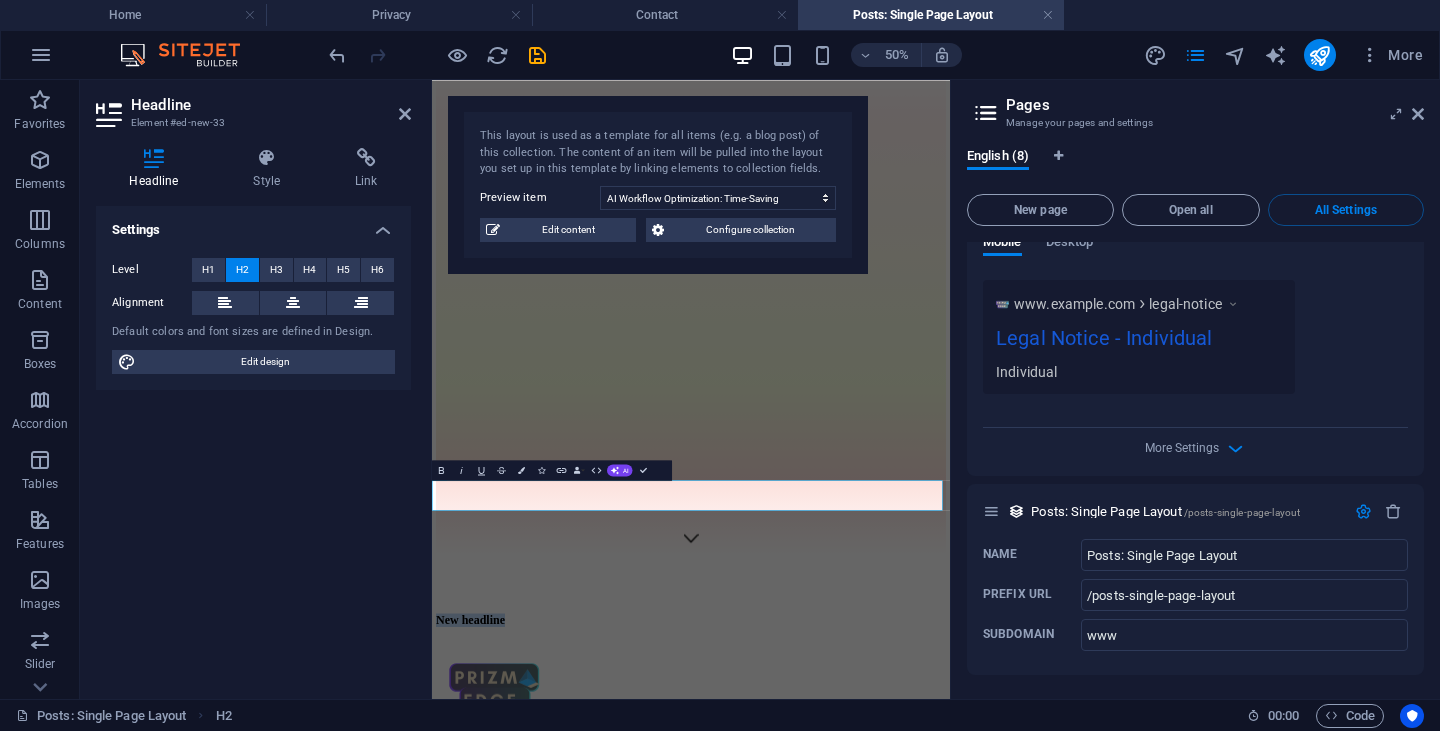 click at bounding box center [953, 389] 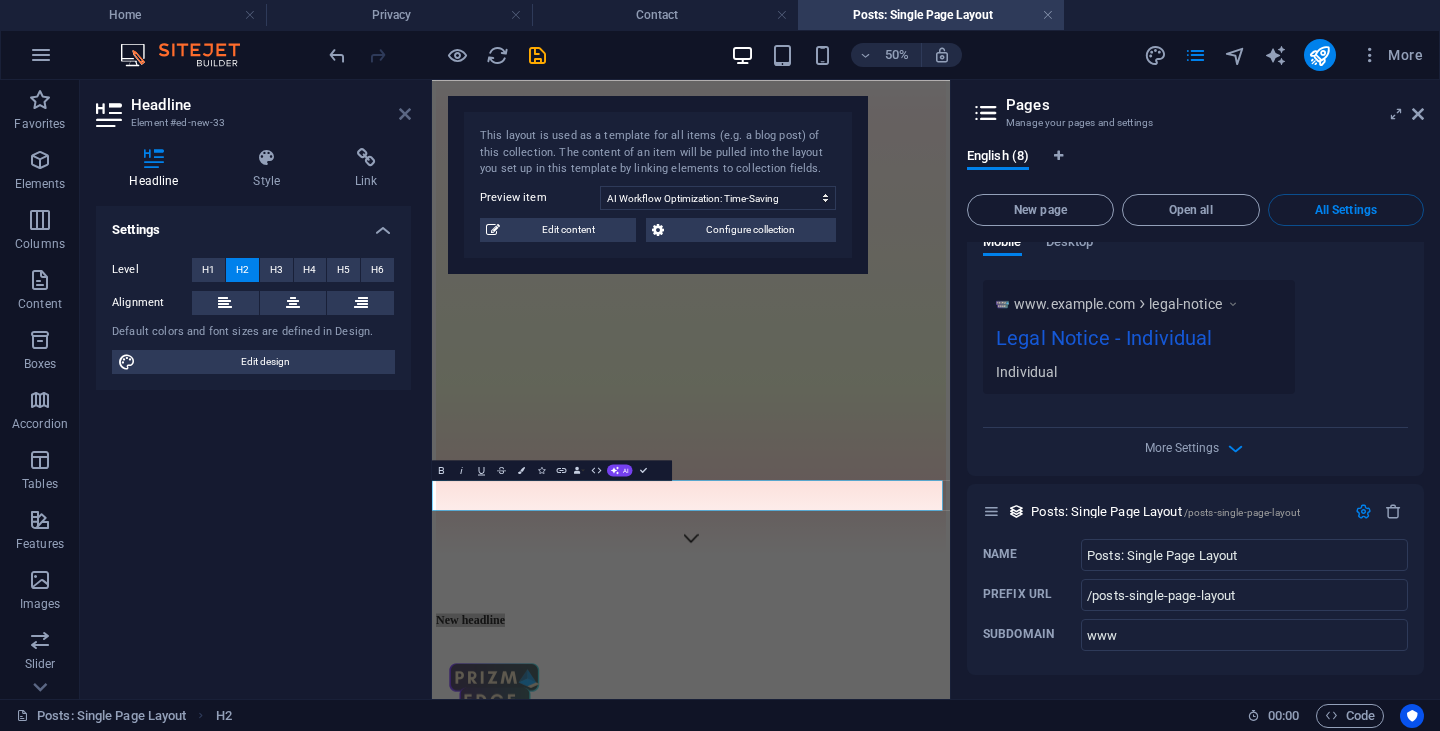 click at bounding box center (405, 114) 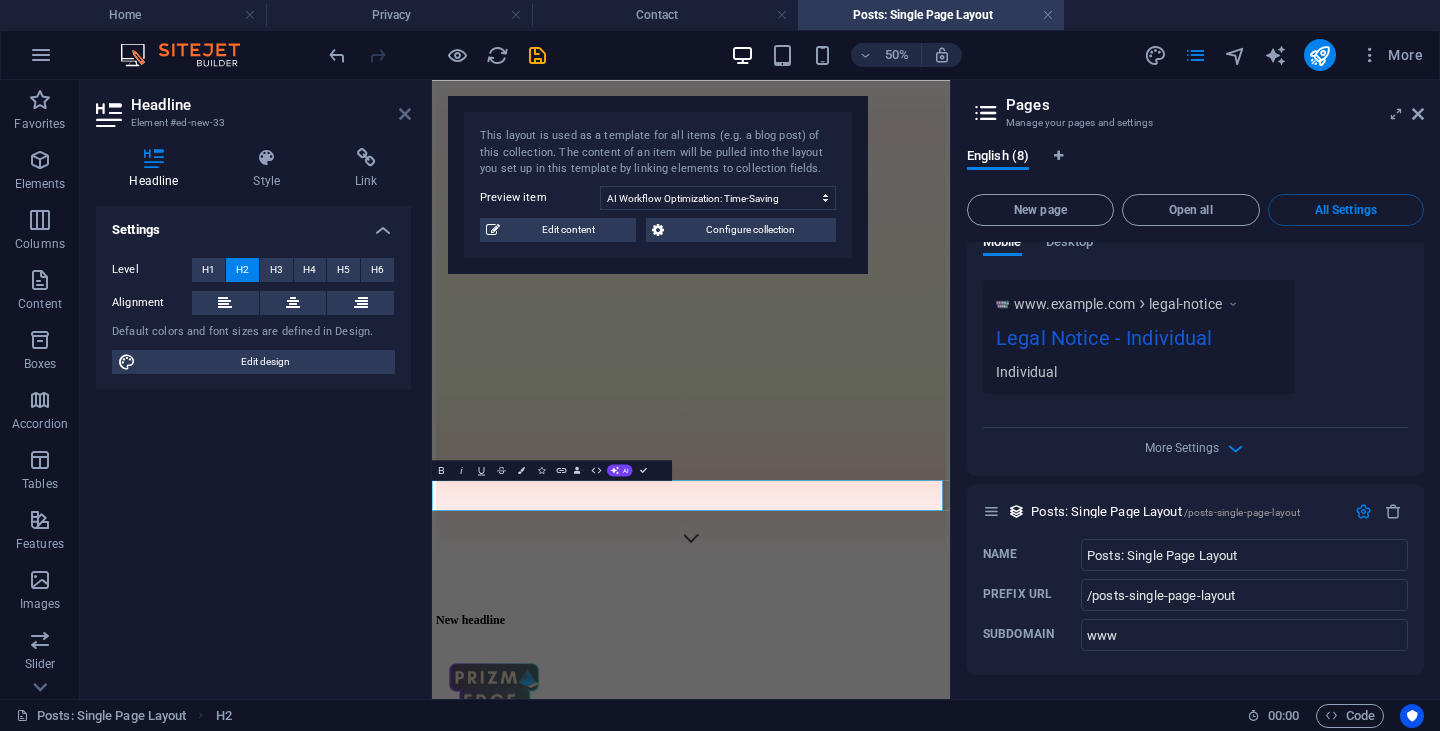 scroll, scrollTop: 3245, scrollLeft: 0, axis: vertical 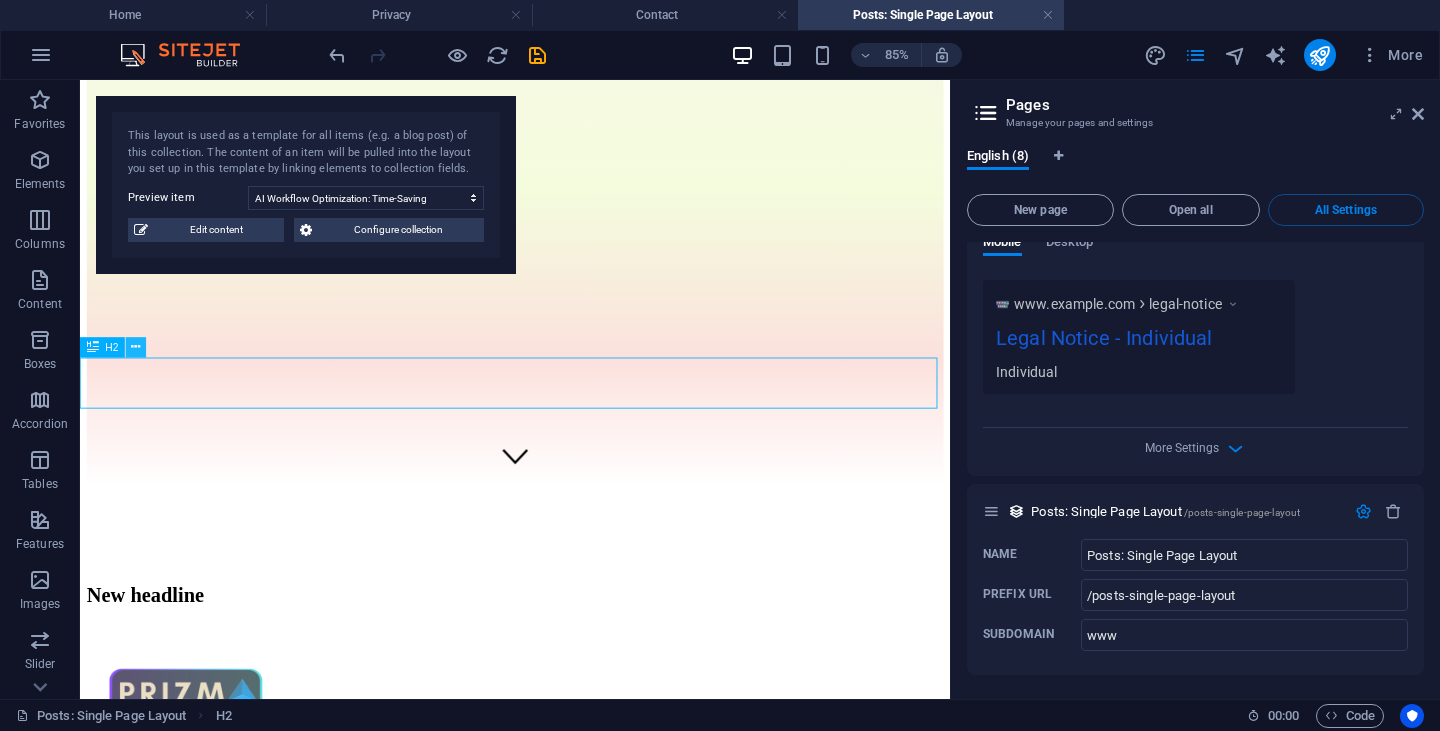 click at bounding box center (136, 347) 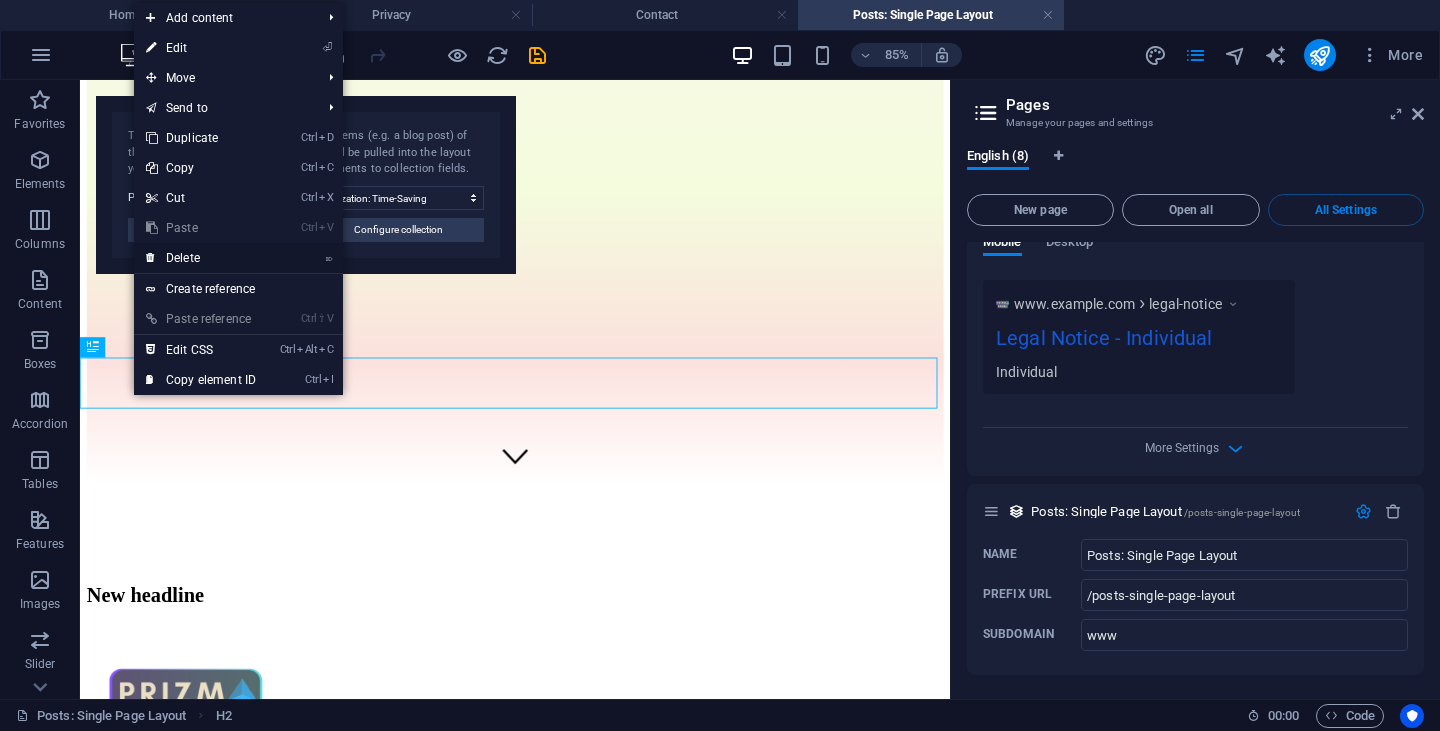 click on "⌦  Delete" at bounding box center (201, 258) 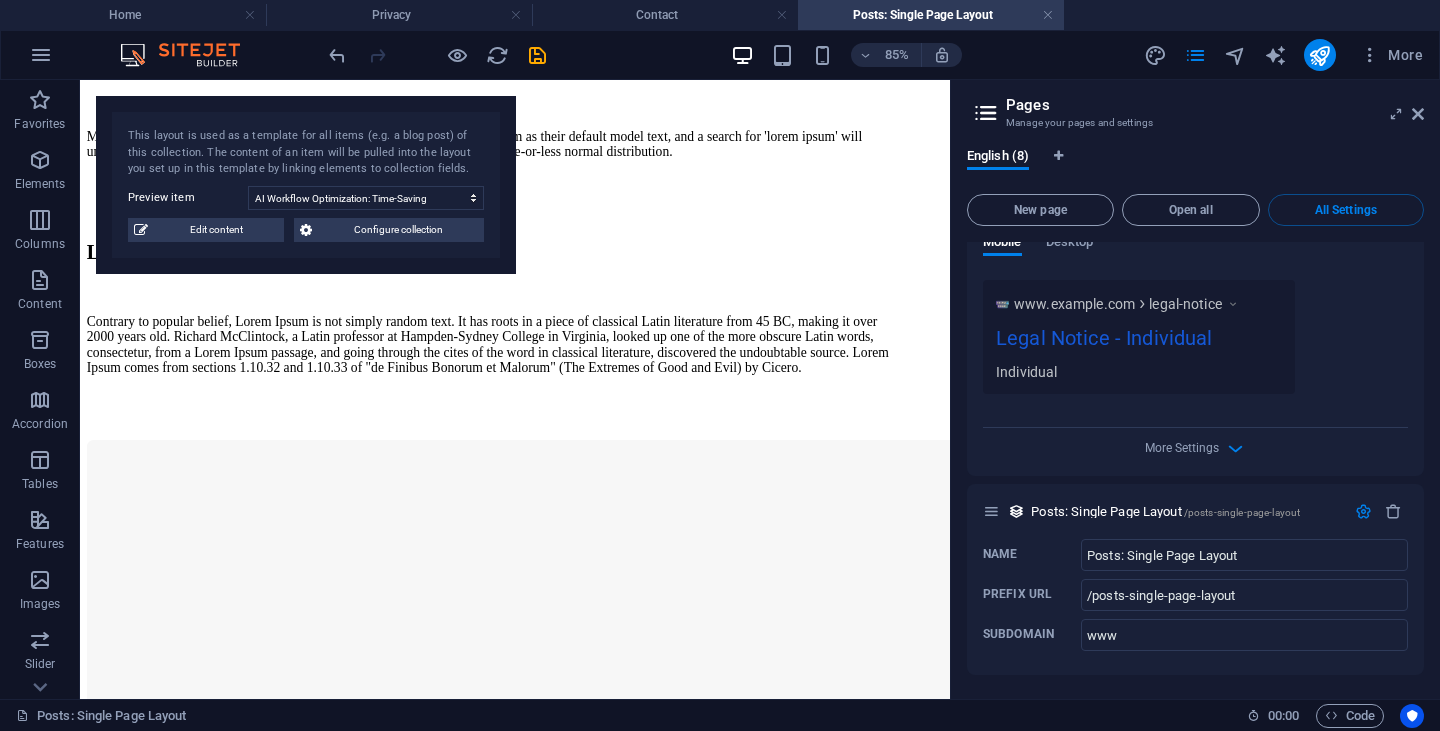 scroll, scrollTop: 1625, scrollLeft: 0, axis: vertical 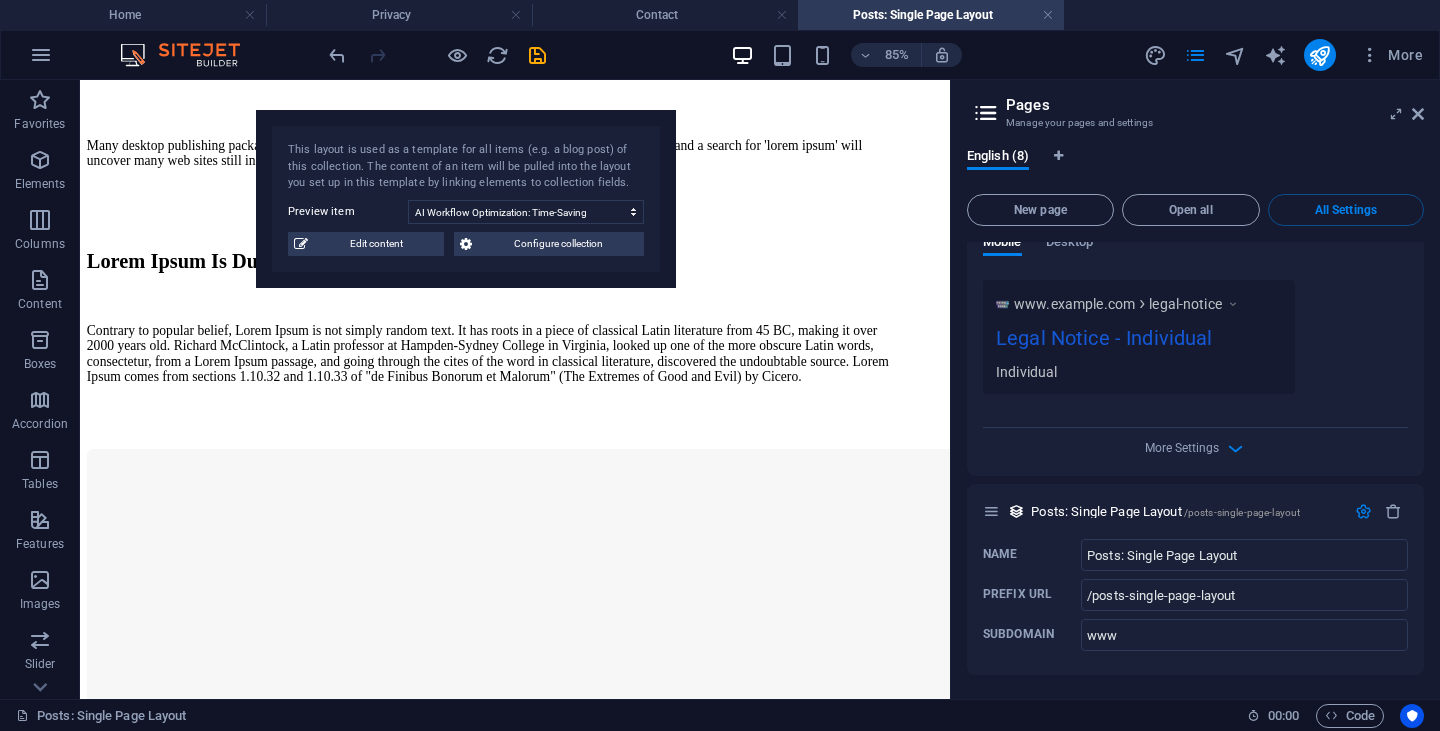 drag, startPoint x: 447, startPoint y: 137, endPoint x: 608, endPoint y: 151, distance: 161.60754 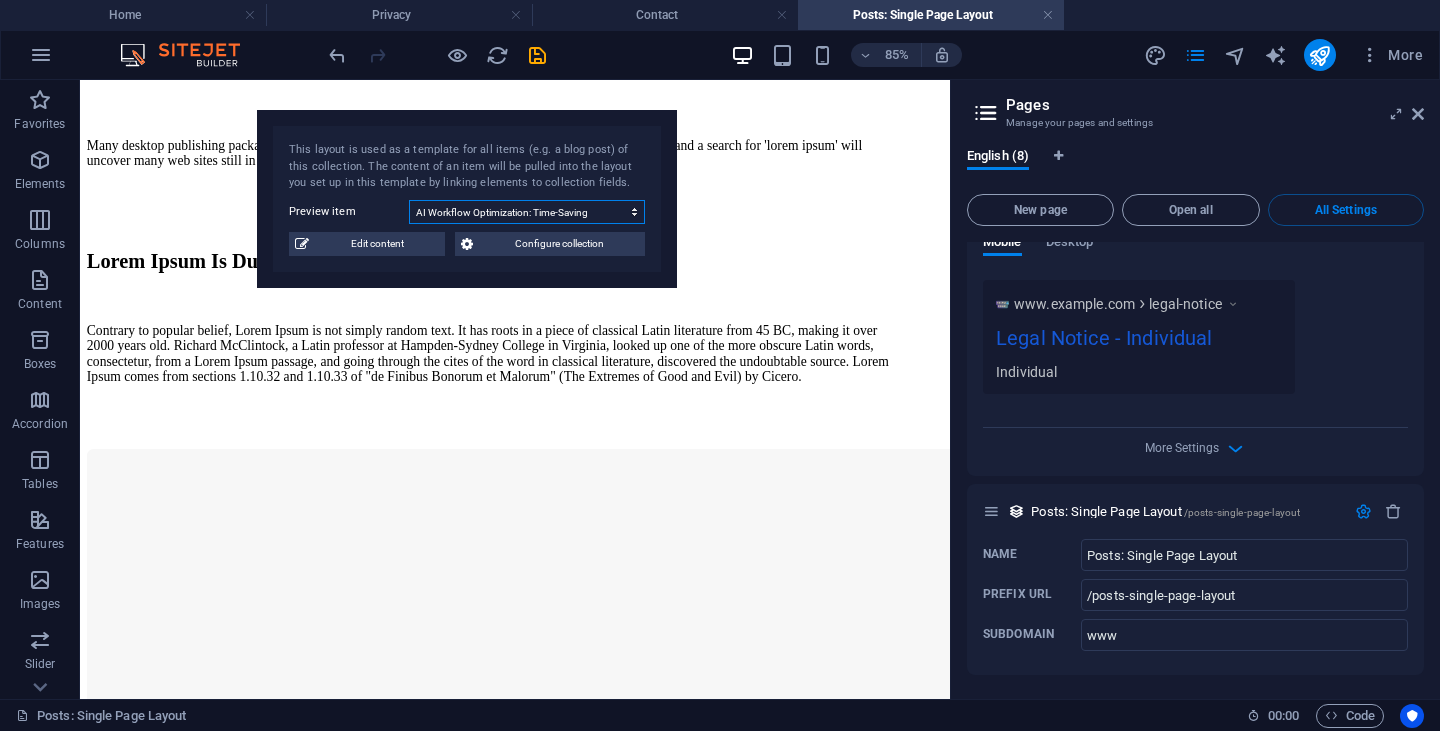 click on "AI Workflow Optimization: Time-Saving Solutions Best Practices For Modern Software Architecture Design Creating a watchOS app — SwiftUI Tutorials Step-by-Step Visual Guide to Mobile App Planning Typography in web design: Enhancing UI/UX web apps PHP Programming with Visual Studio Code" at bounding box center [527, 212] 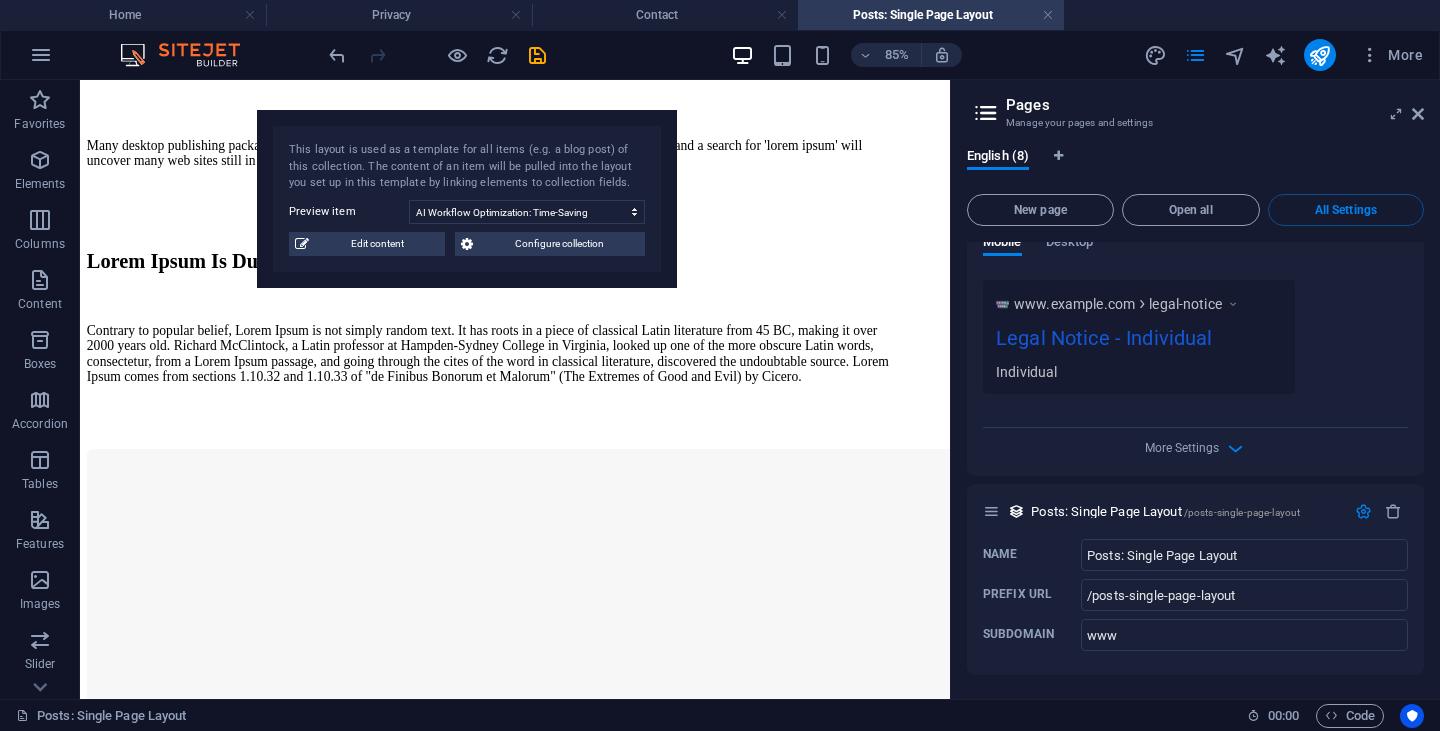 click on "This layout is used as a template for all items (e.g. a blog post) of this collection. The content of an item will be pulled into the layout you set up in this template by linking elements to collection fields." at bounding box center [467, 167] 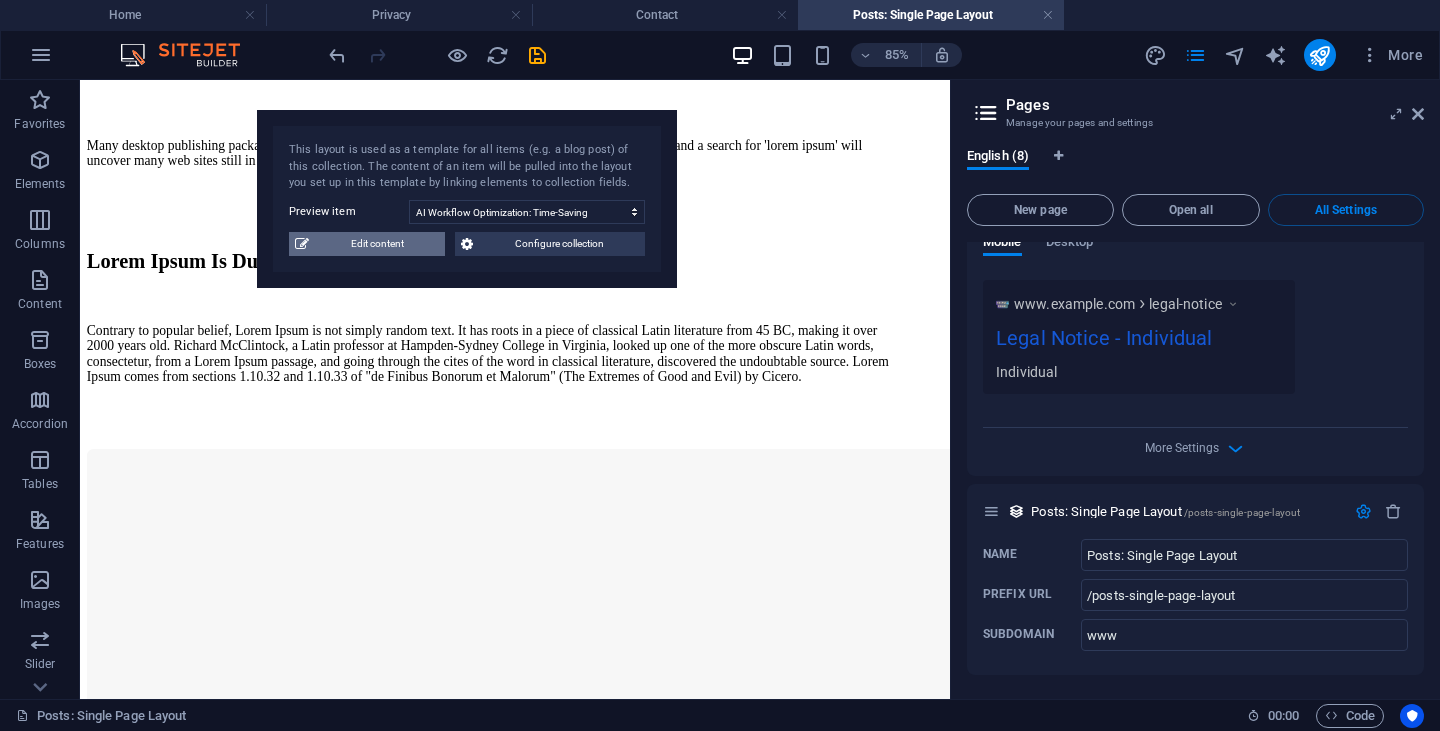 click on "Edit content" at bounding box center (377, 244) 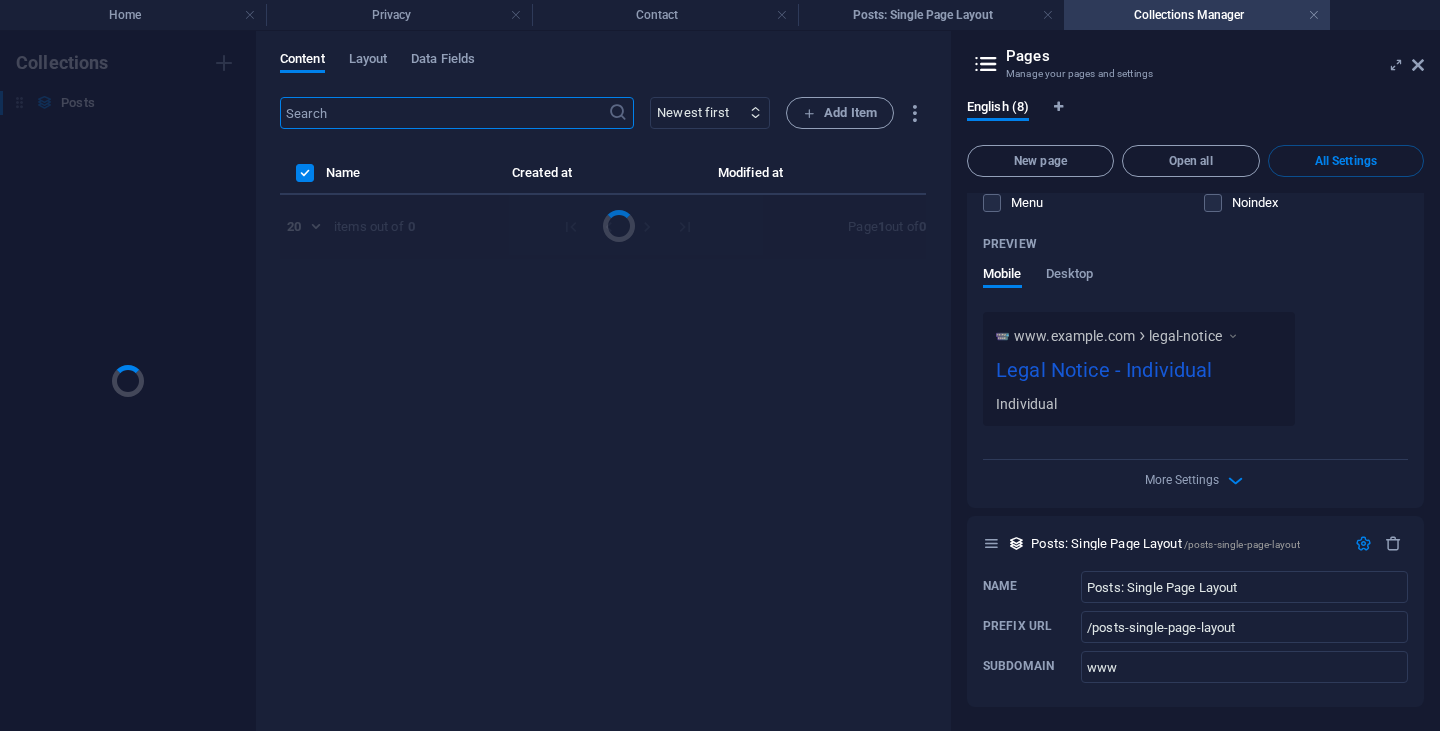 scroll, scrollTop: 5336, scrollLeft: 0, axis: vertical 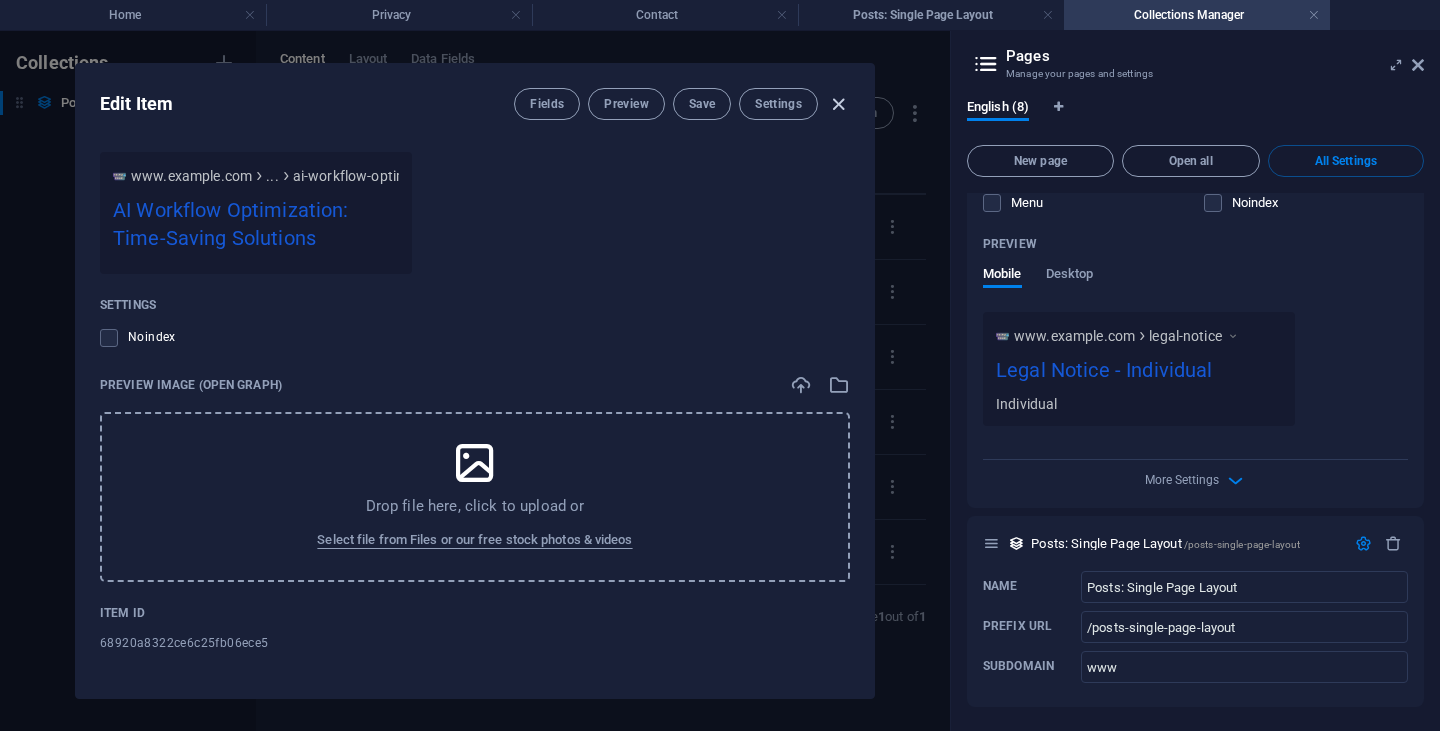 click at bounding box center [838, 104] 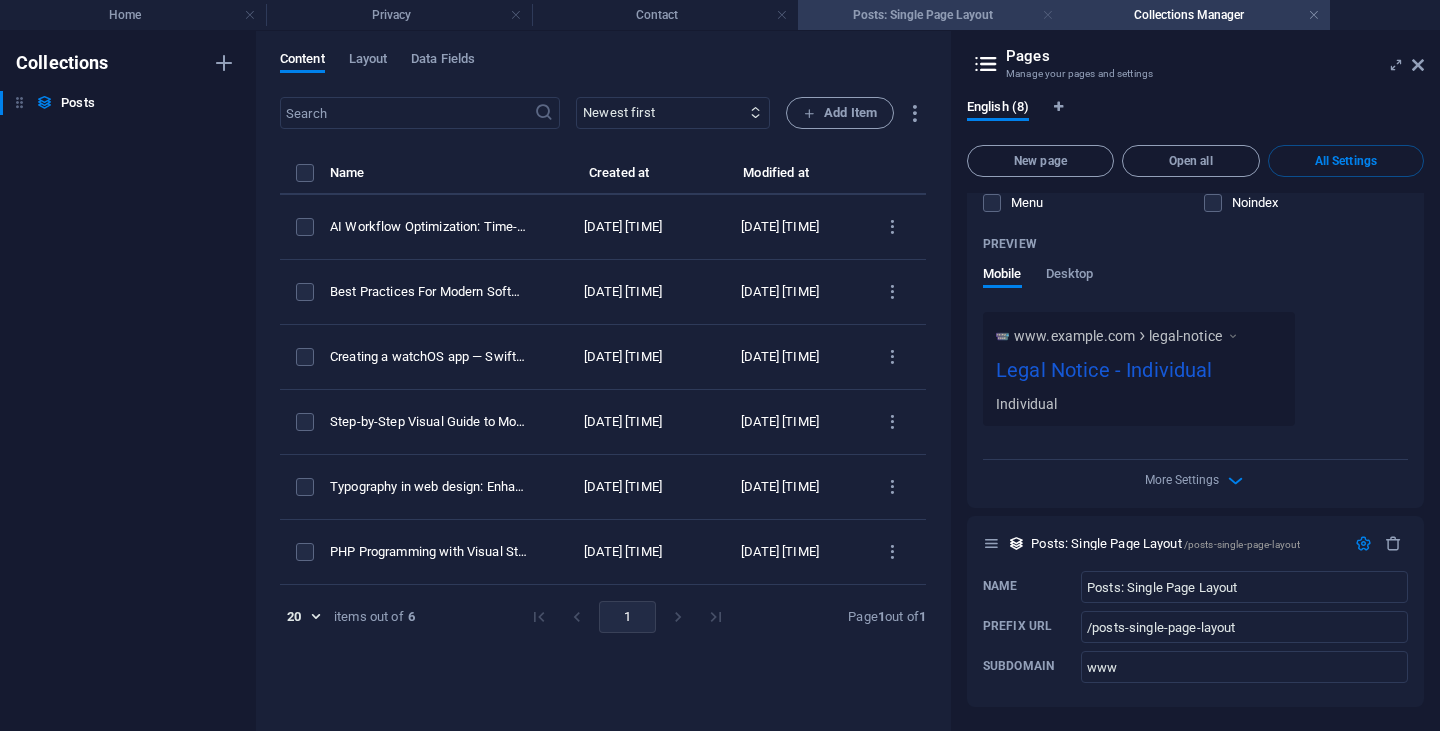 click at bounding box center [1048, 15] 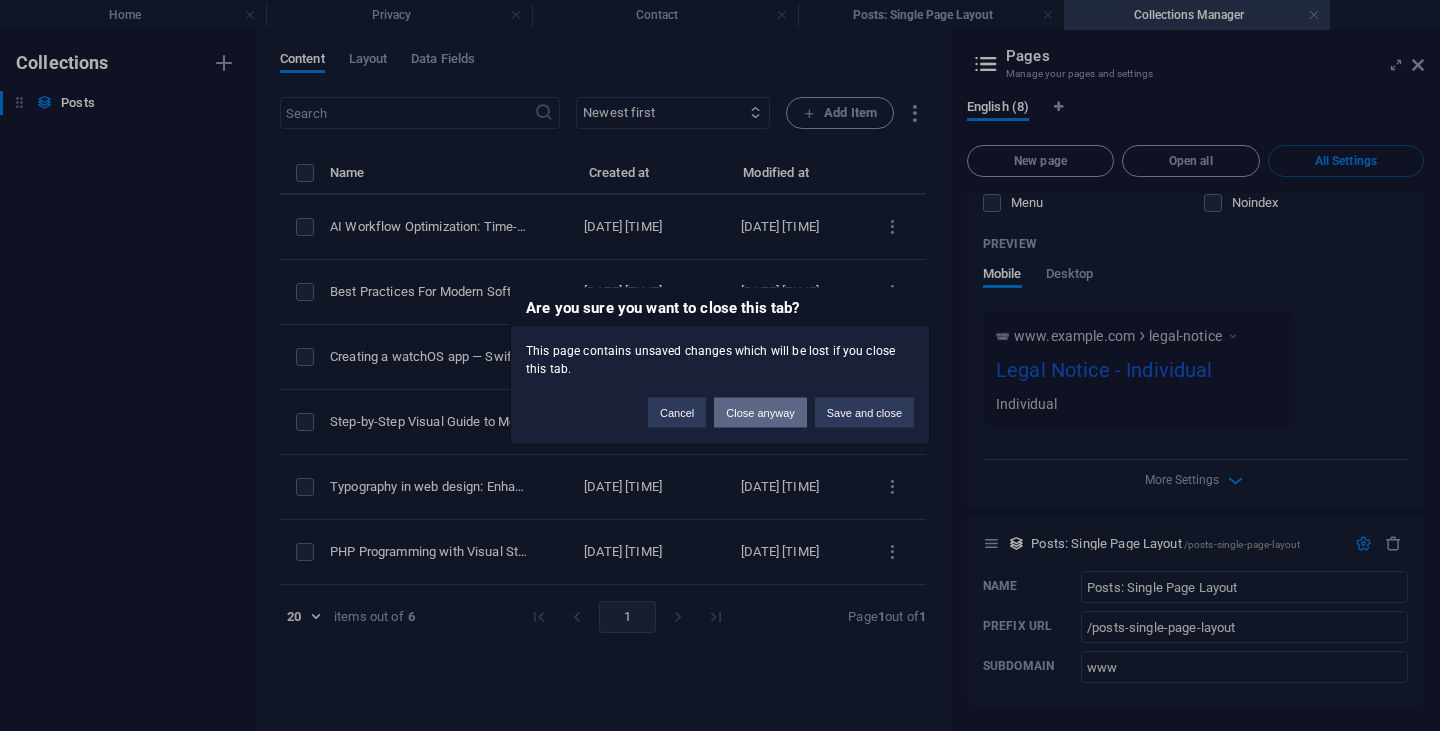 click on "Close anyway" at bounding box center (760, 412) 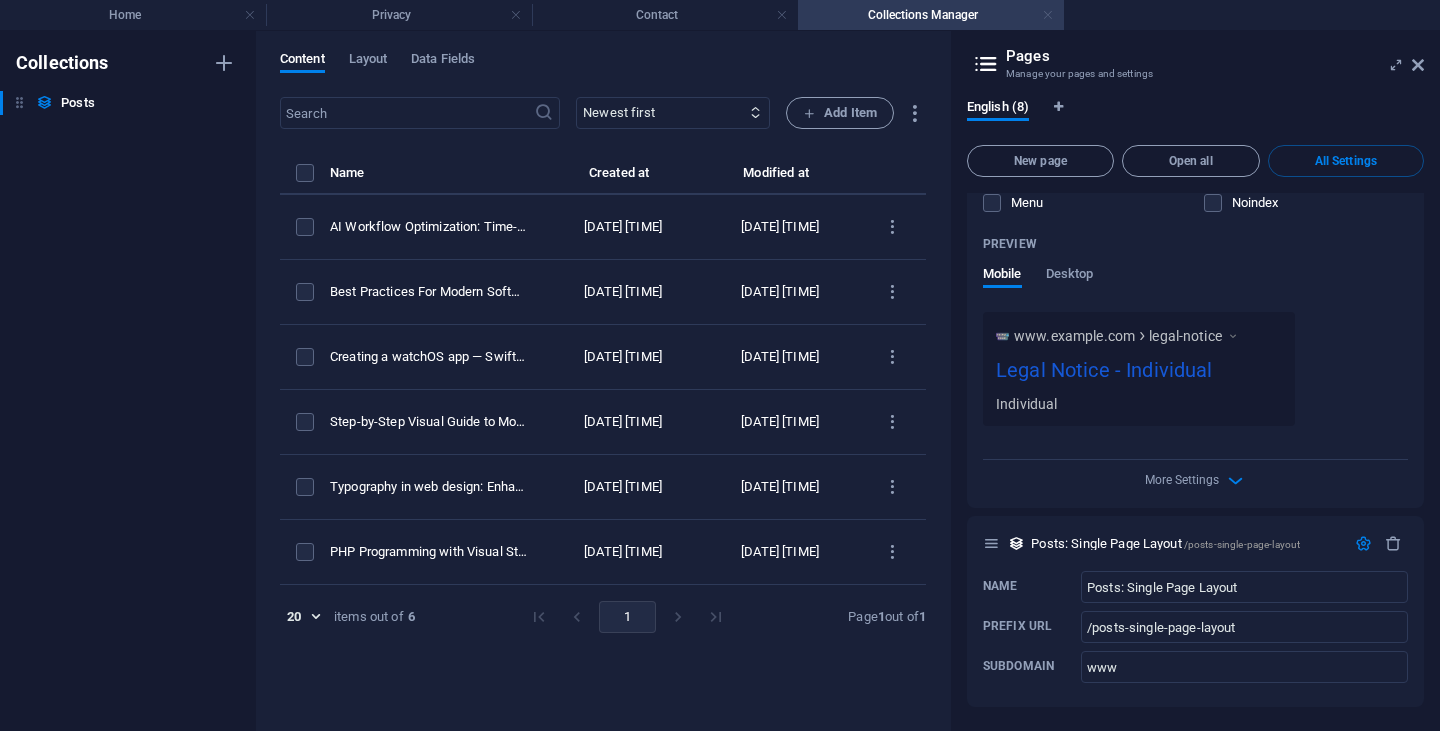 click at bounding box center (1048, 15) 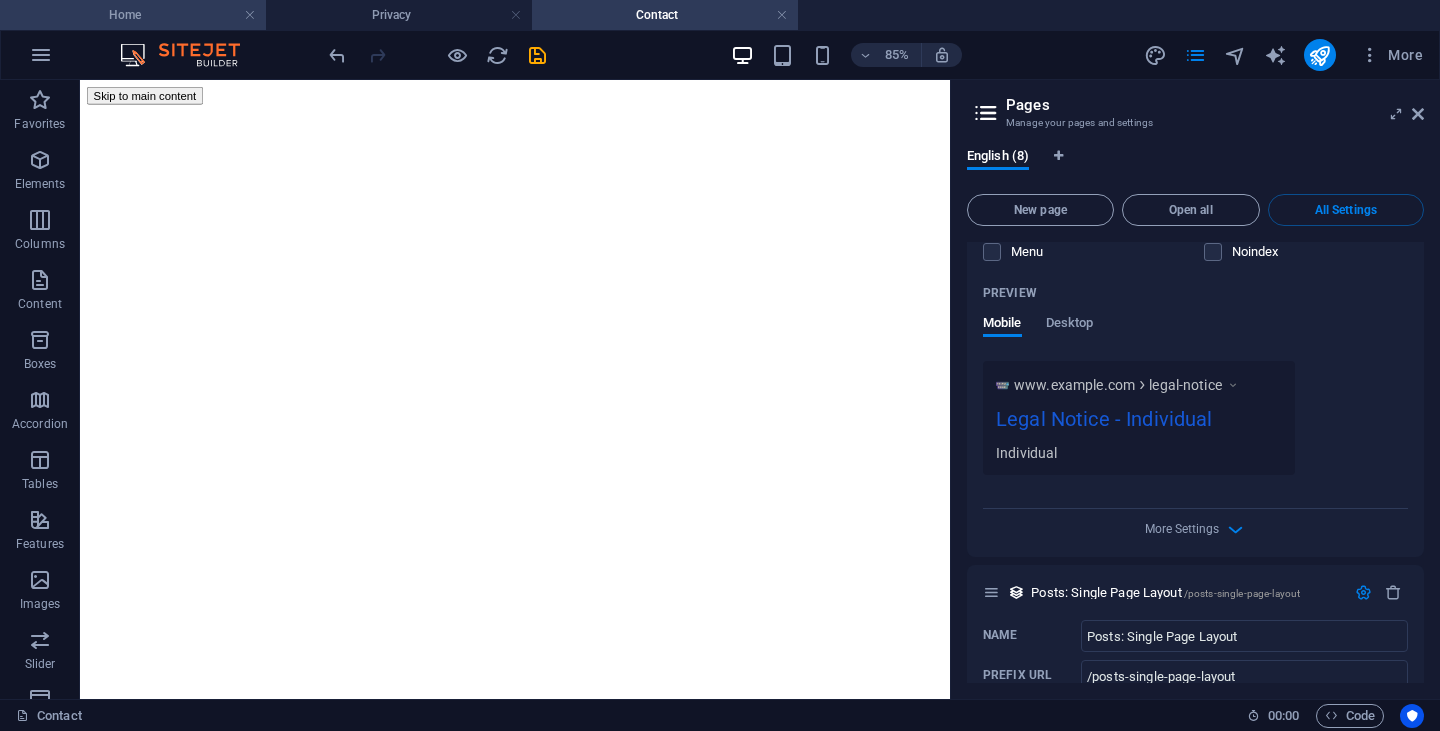 click on "Home" at bounding box center (133, 15) 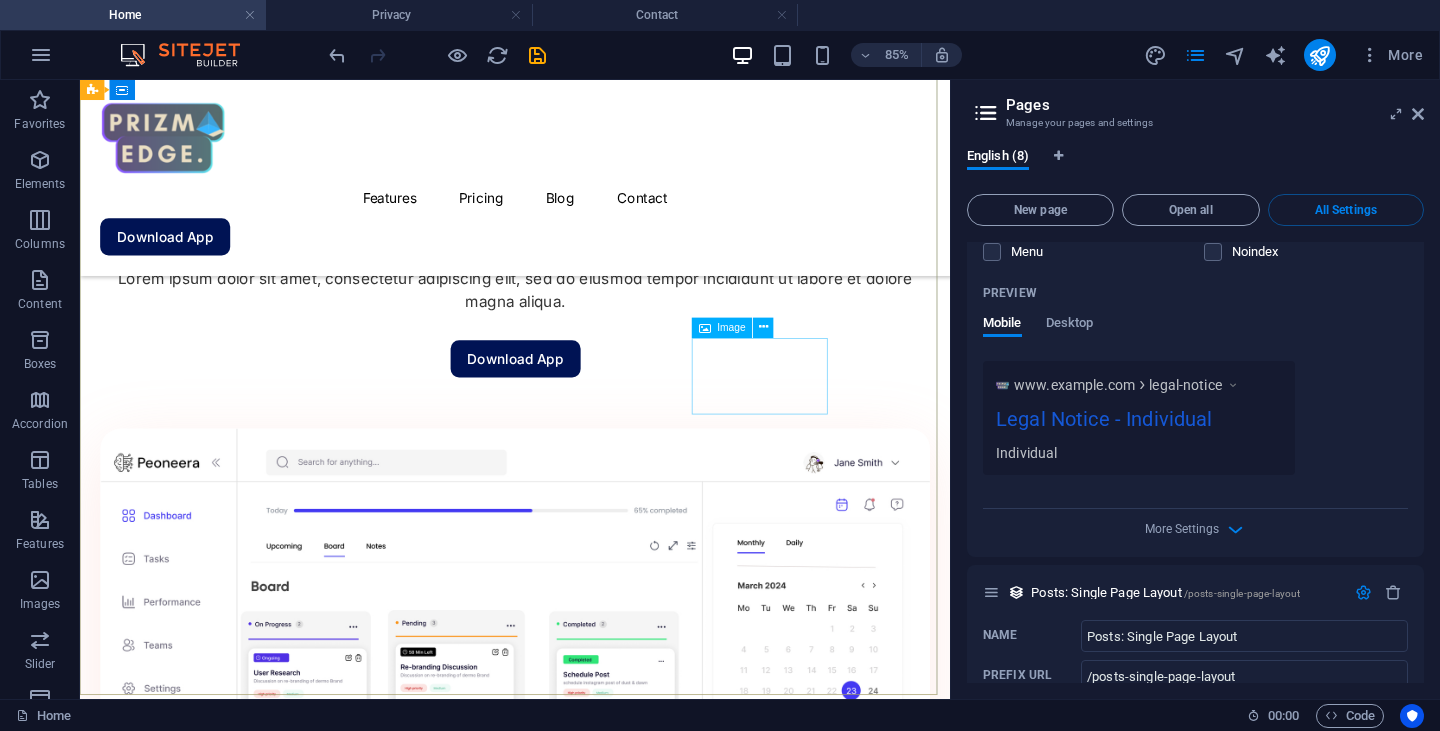 scroll, scrollTop: 1257, scrollLeft: 0, axis: vertical 